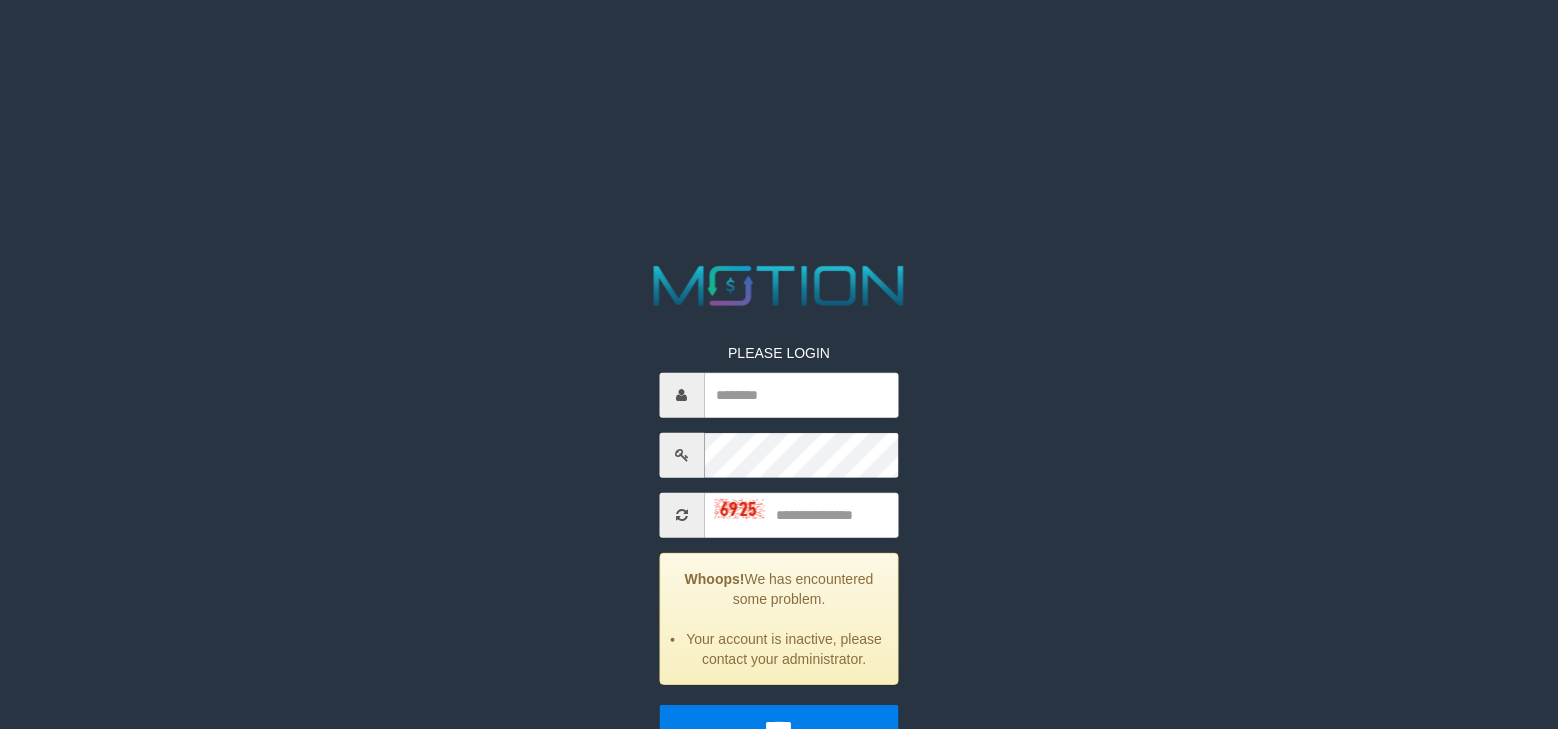 scroll, scrollTop: 0, scrollLeft: 0, axis: both 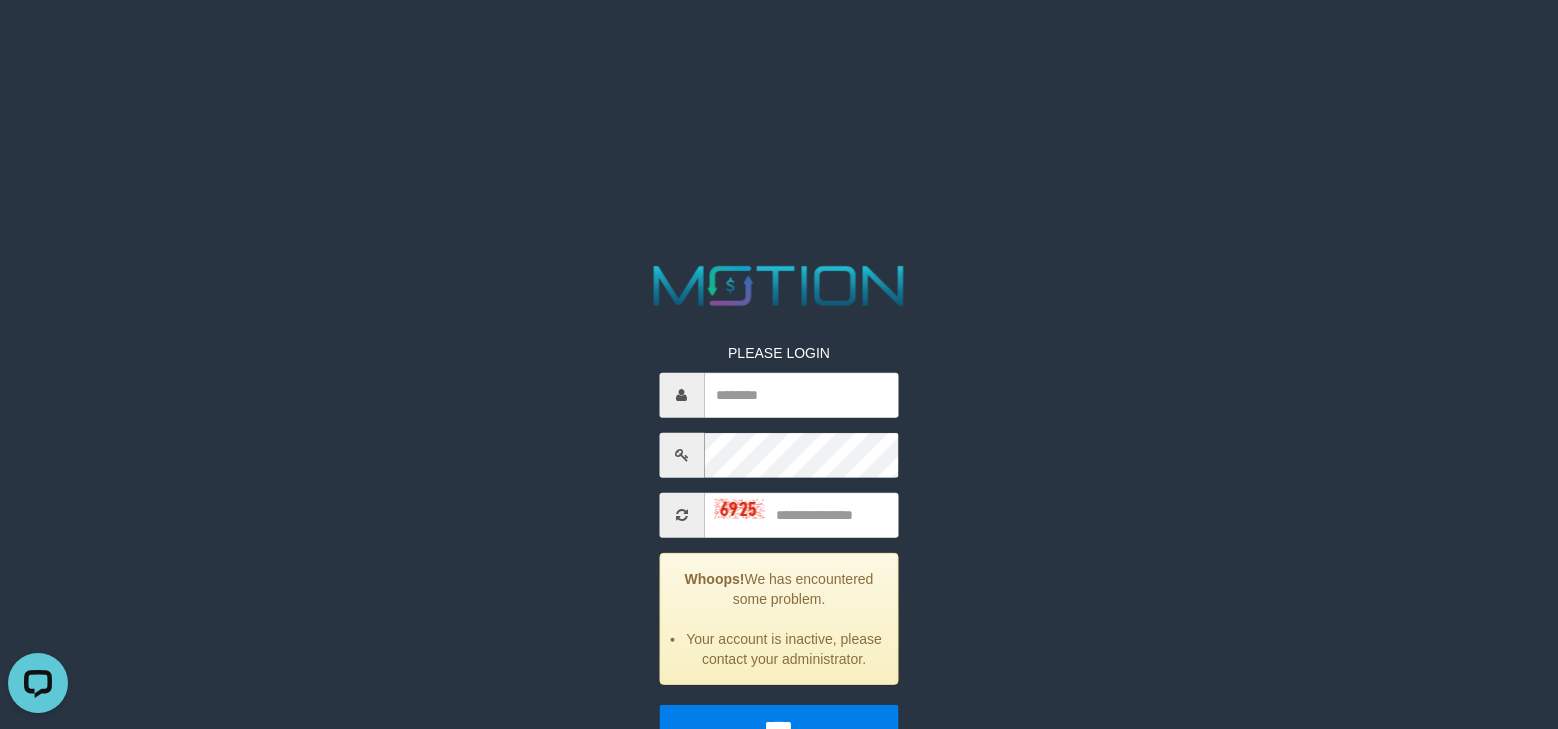 click at bounding box center [801, 395] 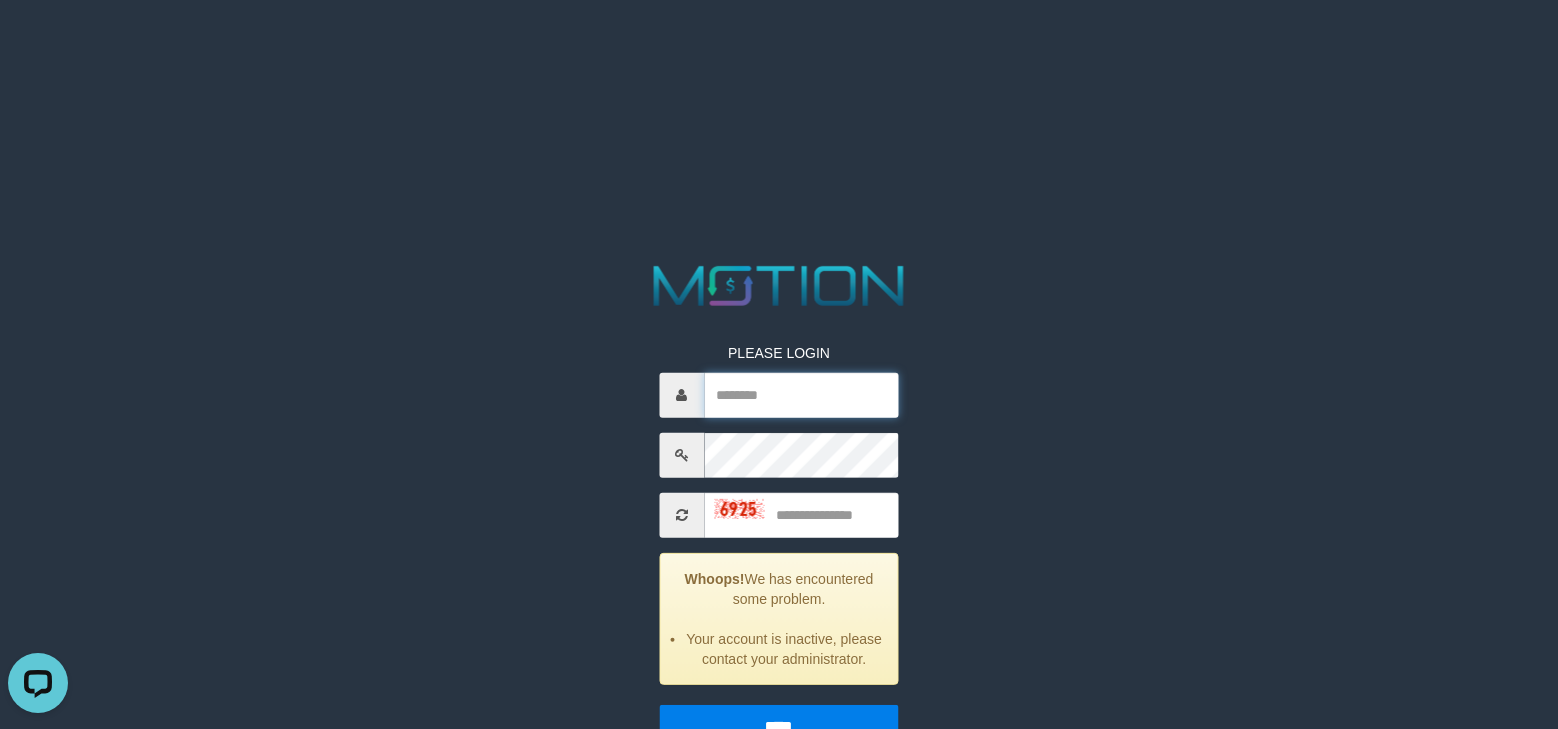 click at bounding box center (801, 395) 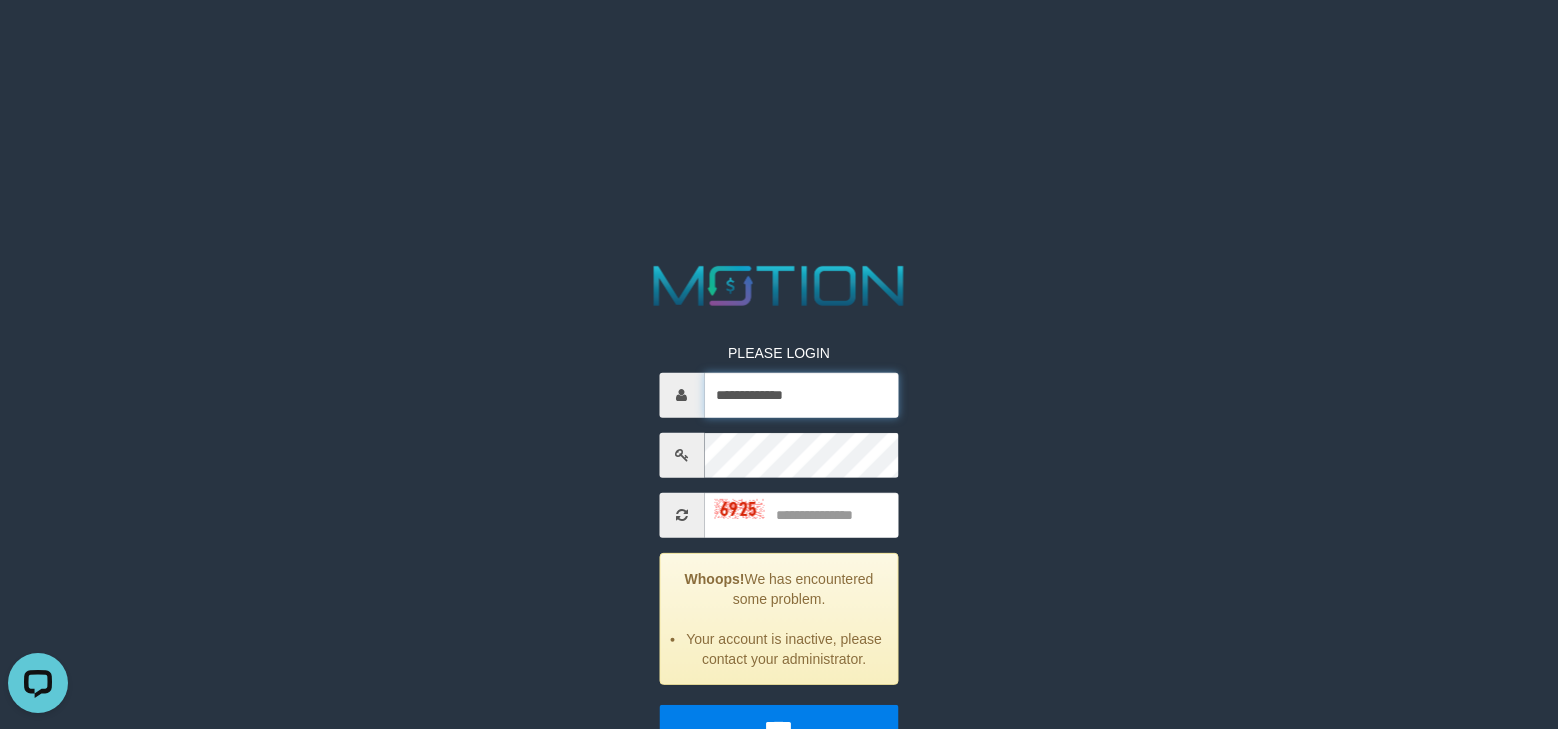 type on "**********" 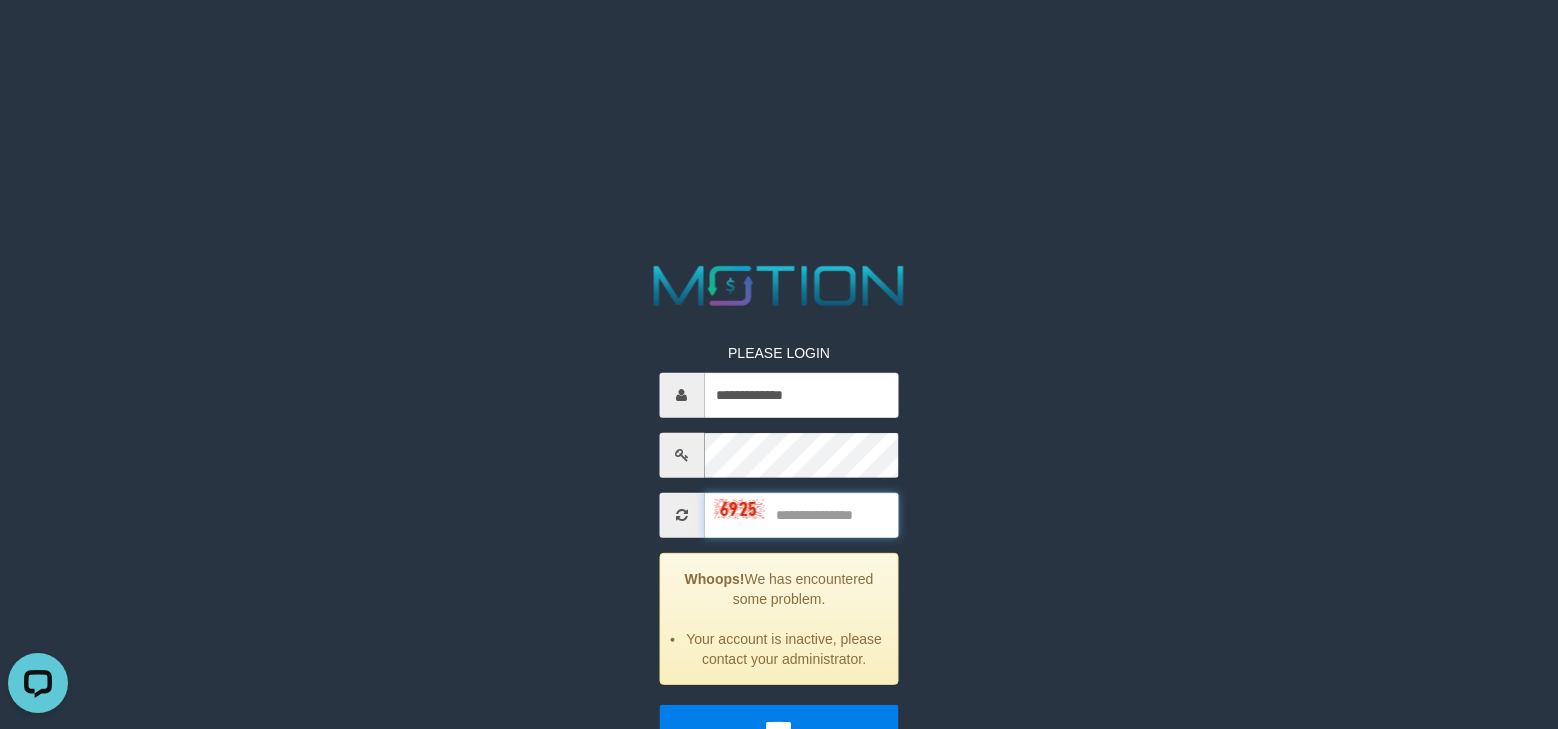 click at bounding box center [801, 515] 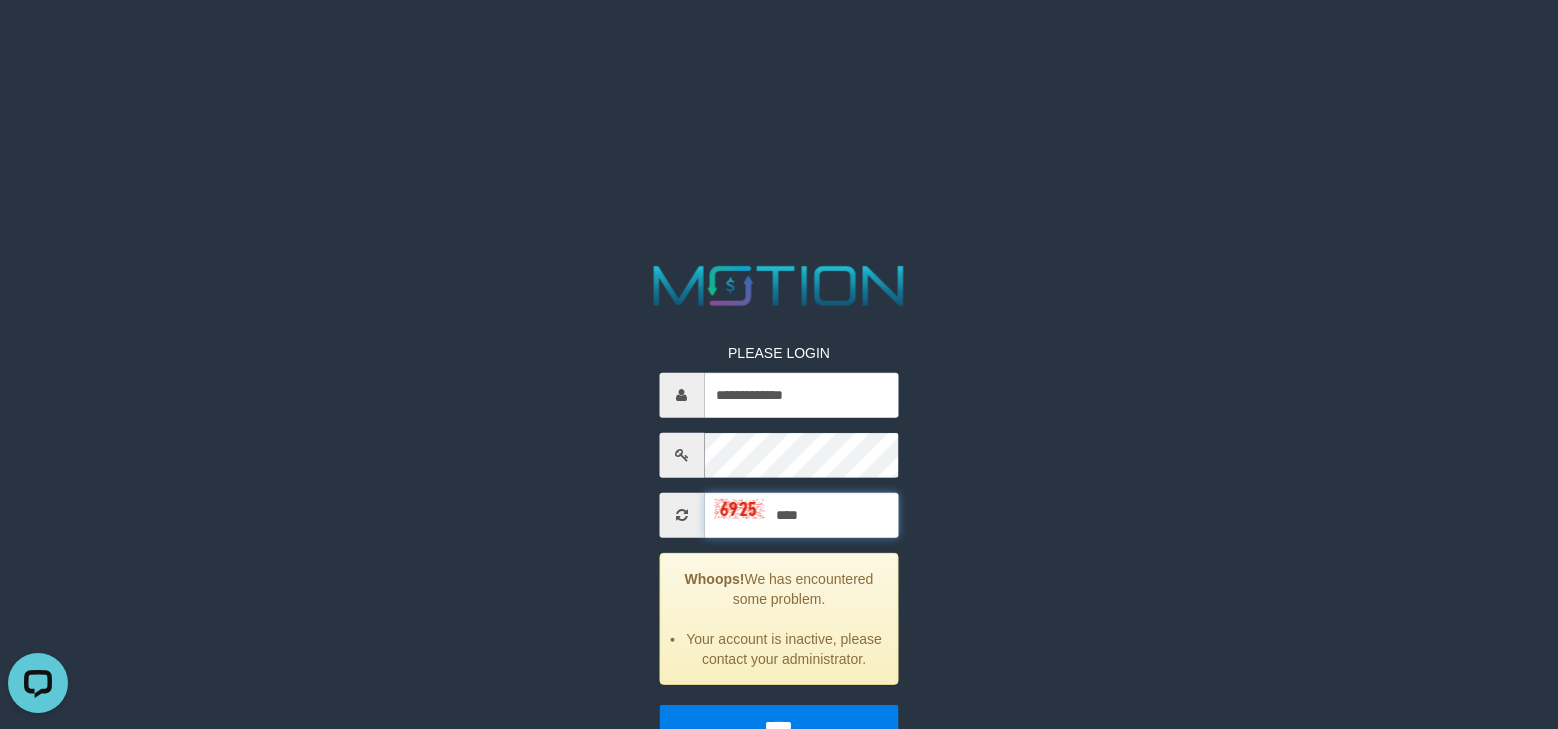 type on "****" 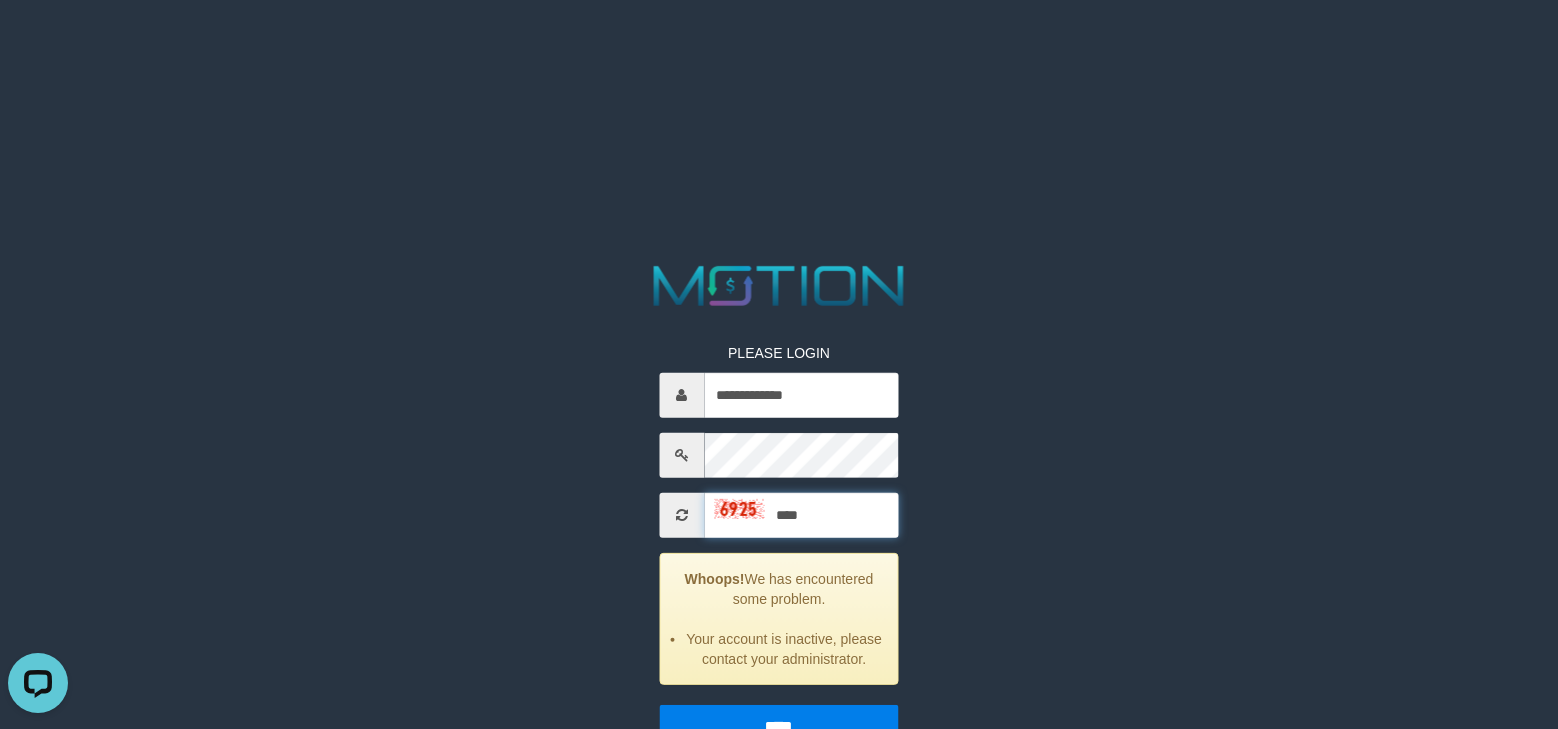 click on "*****" at bounding box center [779, 726] 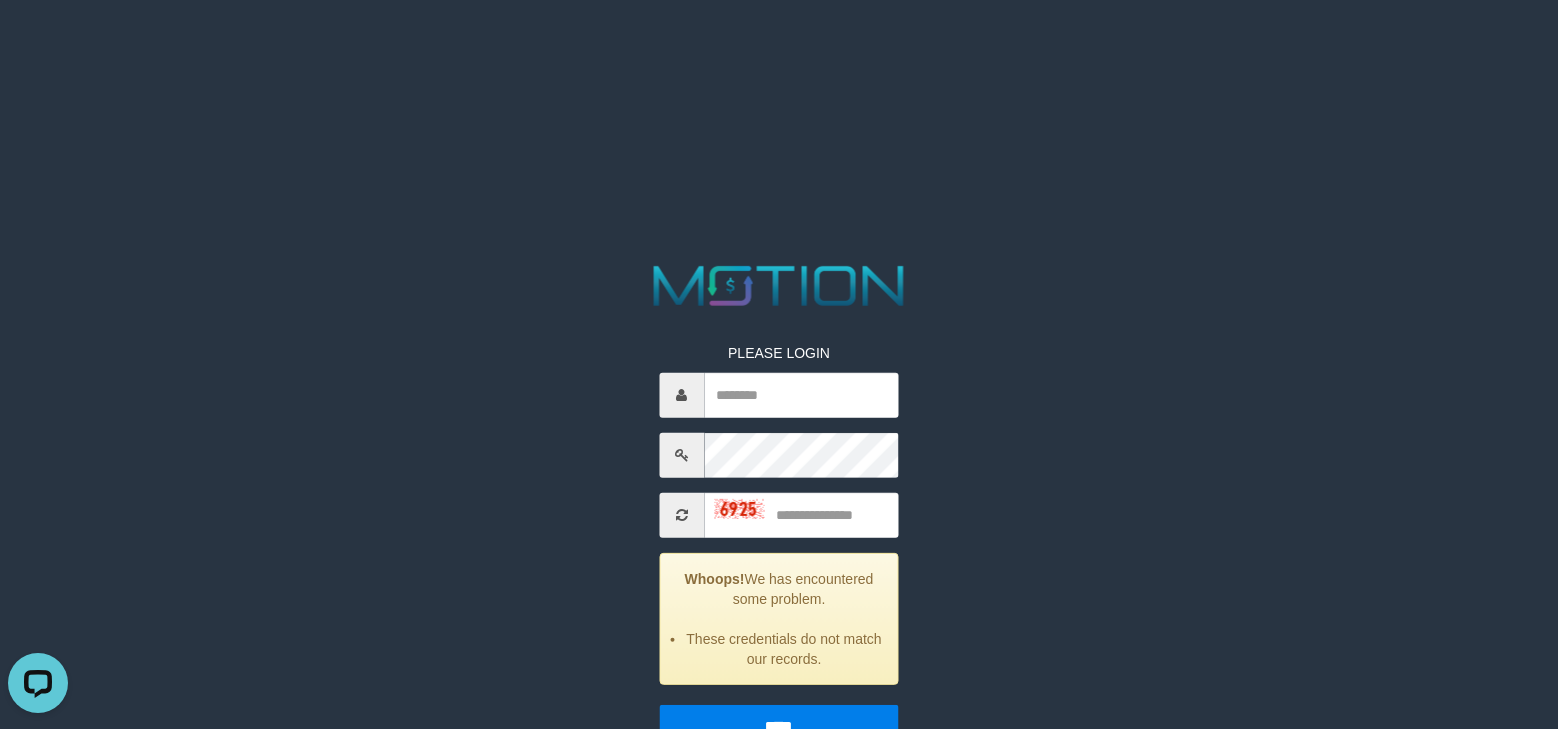scroll, scrollTop: 0, scrollLeft: 0, axis: both 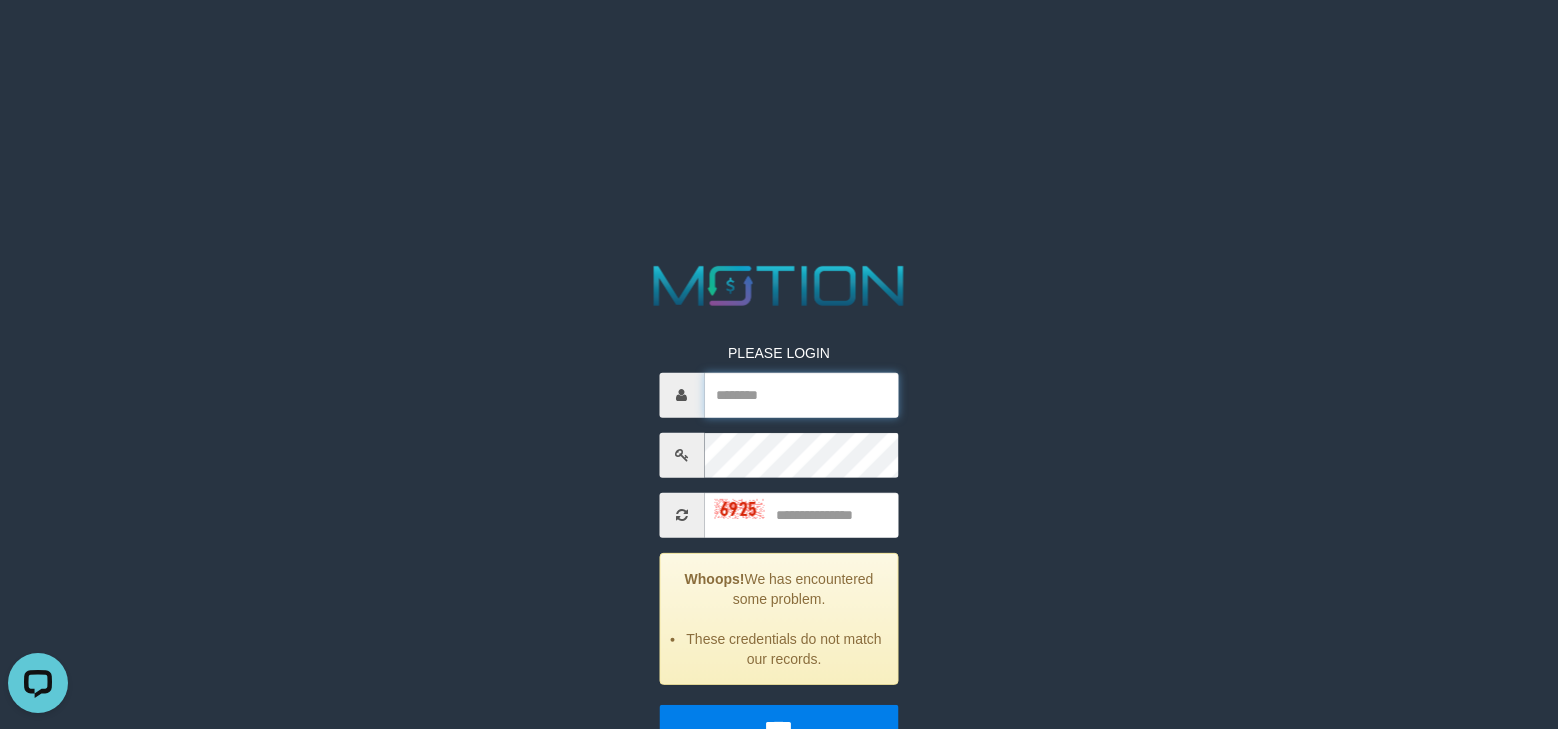 click at bounding box center [801, 395] 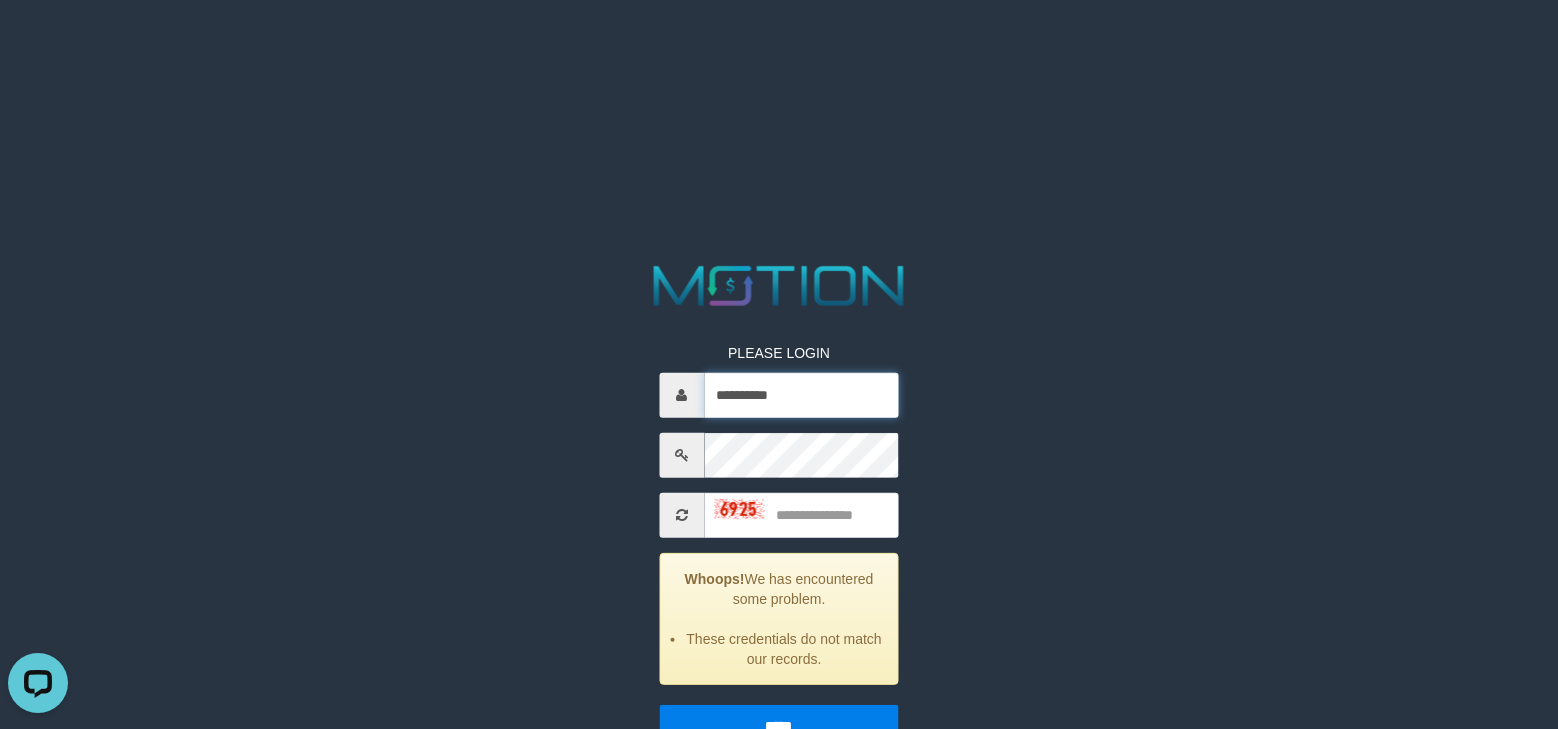 type on "**********" 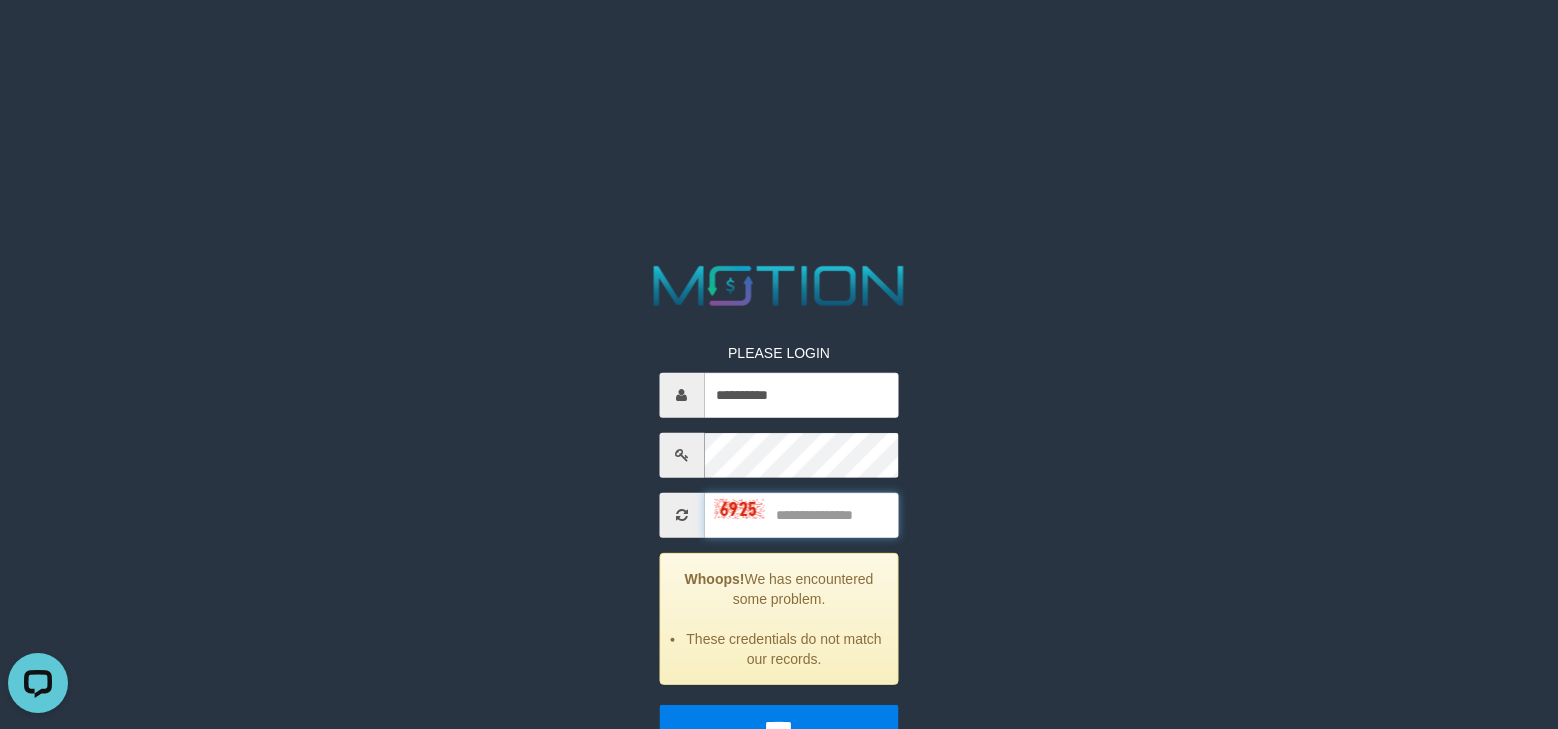 click at bounding box center [801, 515] 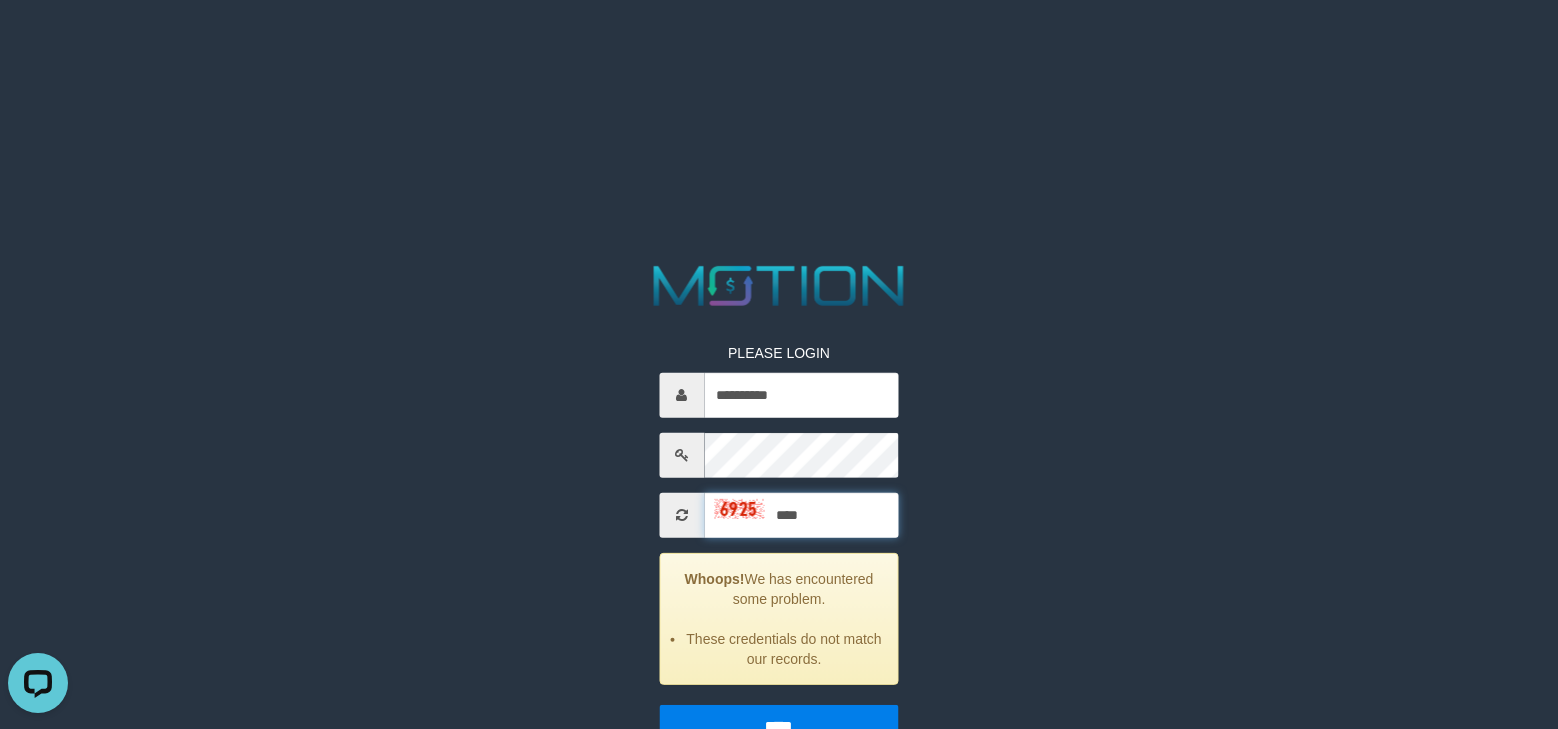 type on "****" 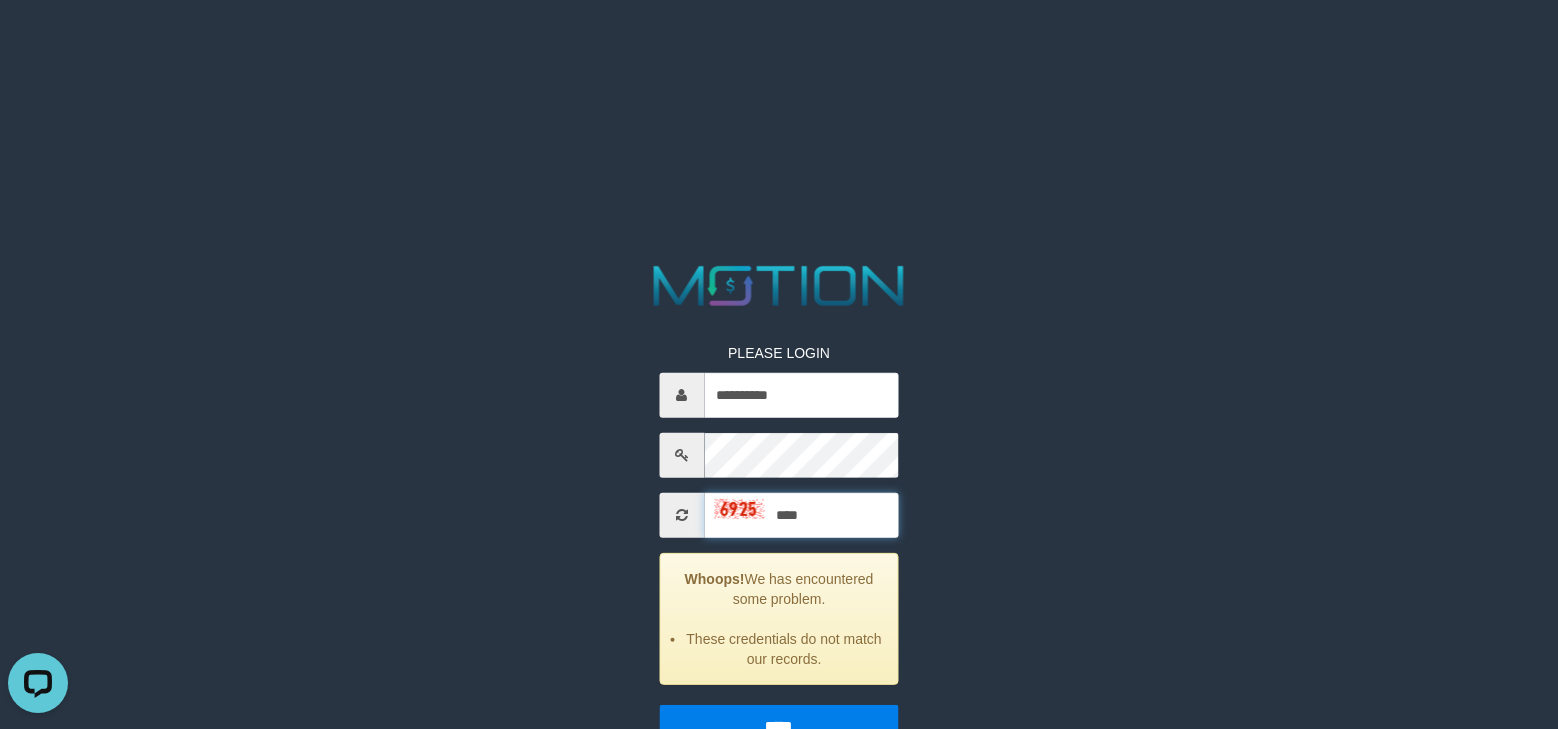 click on "*****" at bounding box center (779, 726) 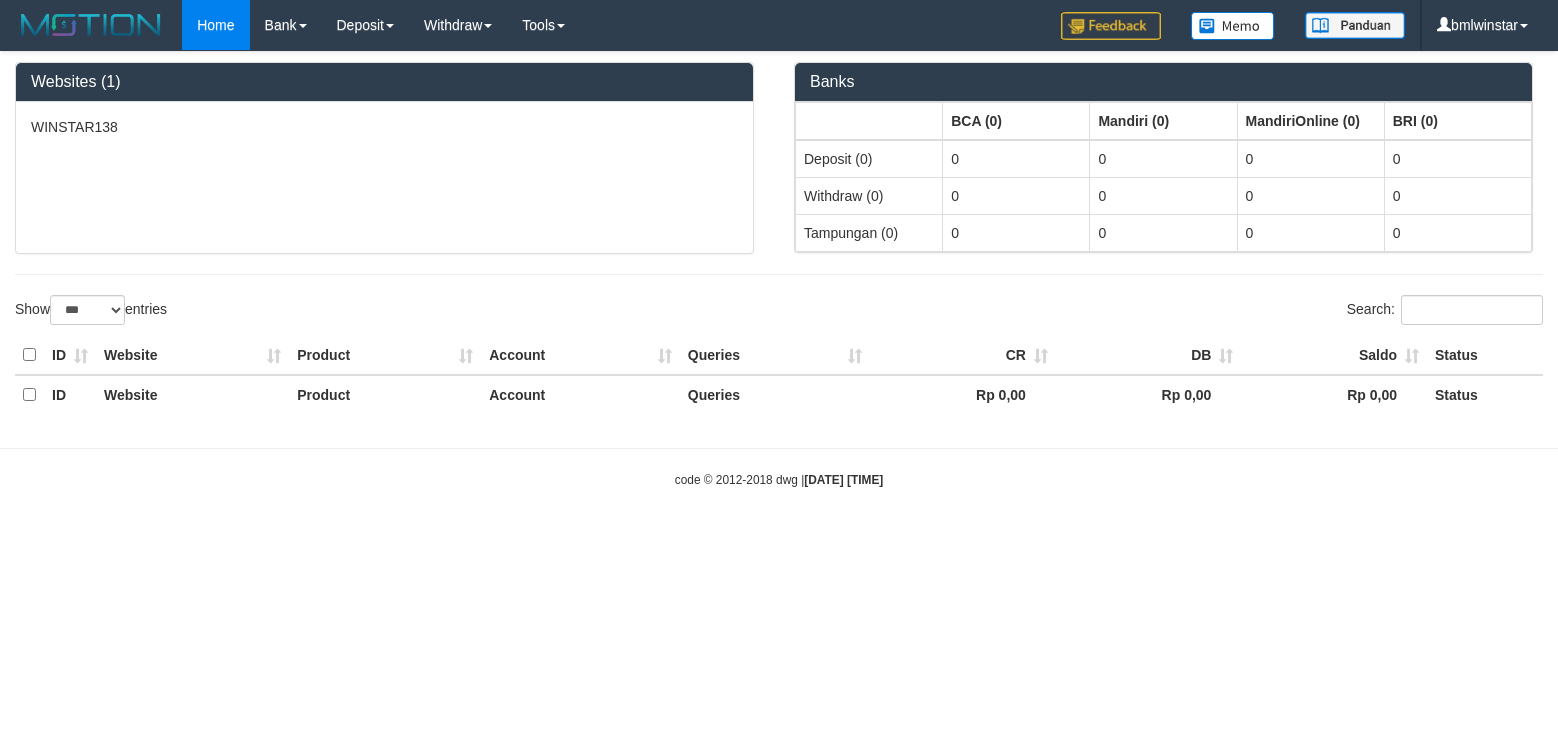 select on "***" 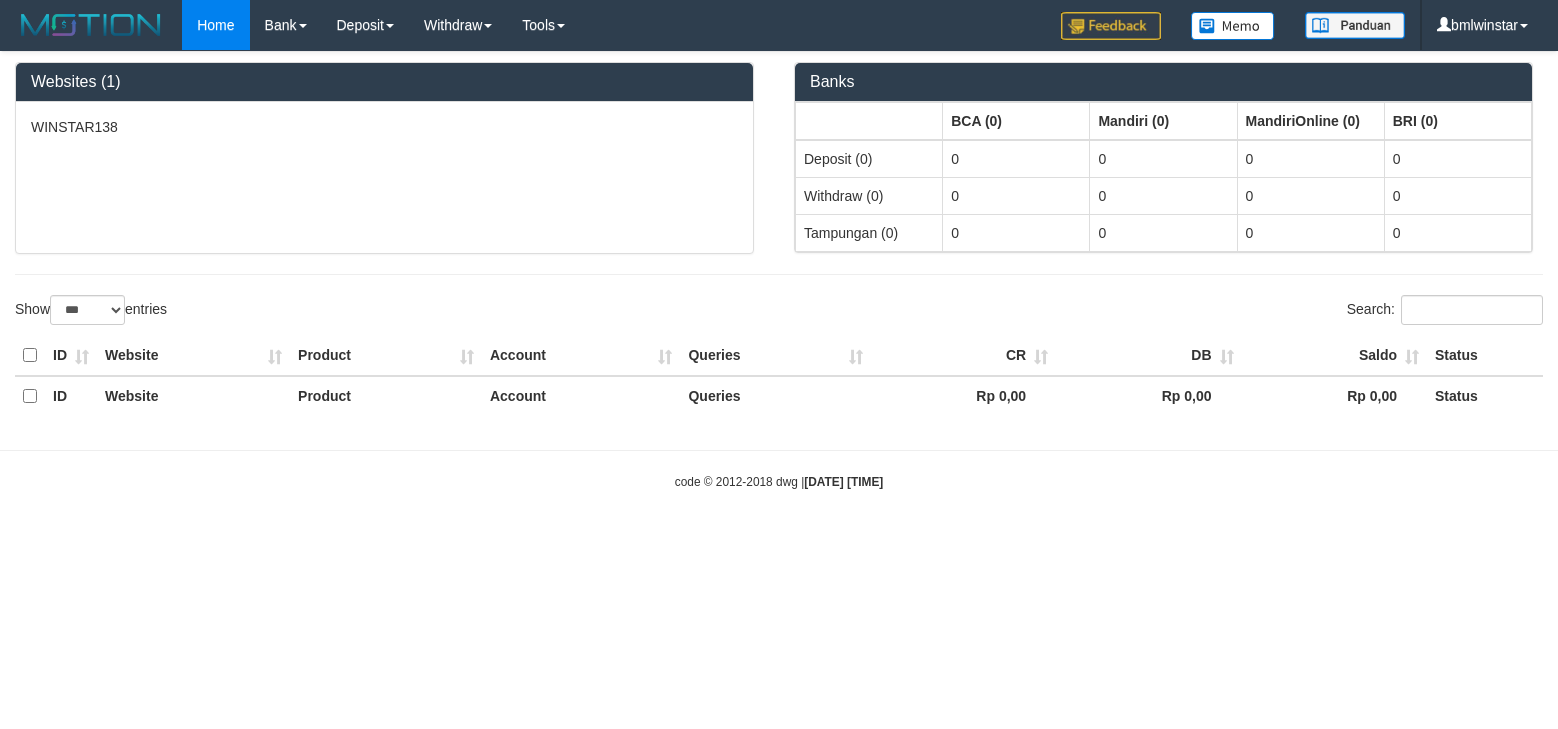 scroll, scrollTop: 0, scrollLeft: 0, axis: both 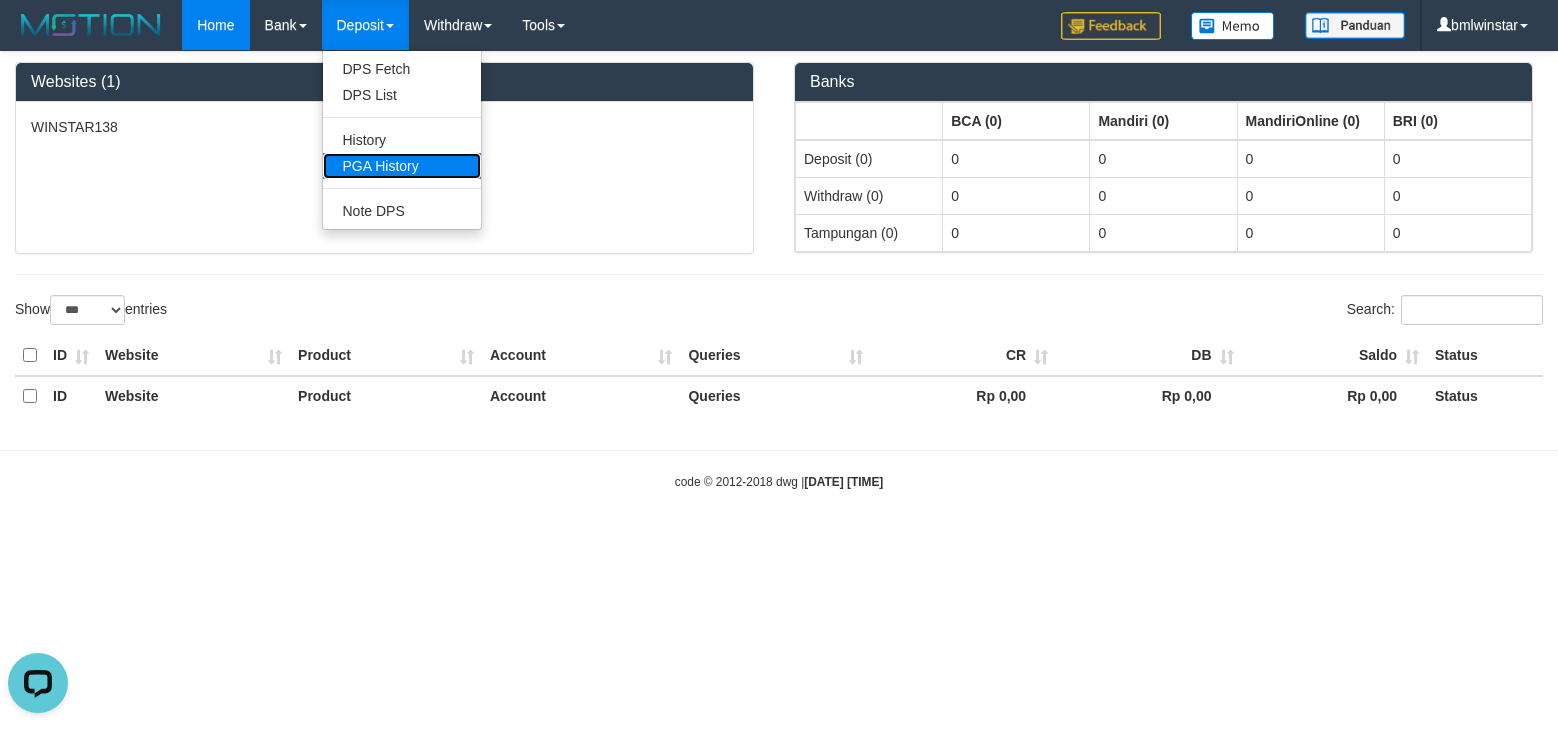click on "PGA History" at bounding box center (402, 166) 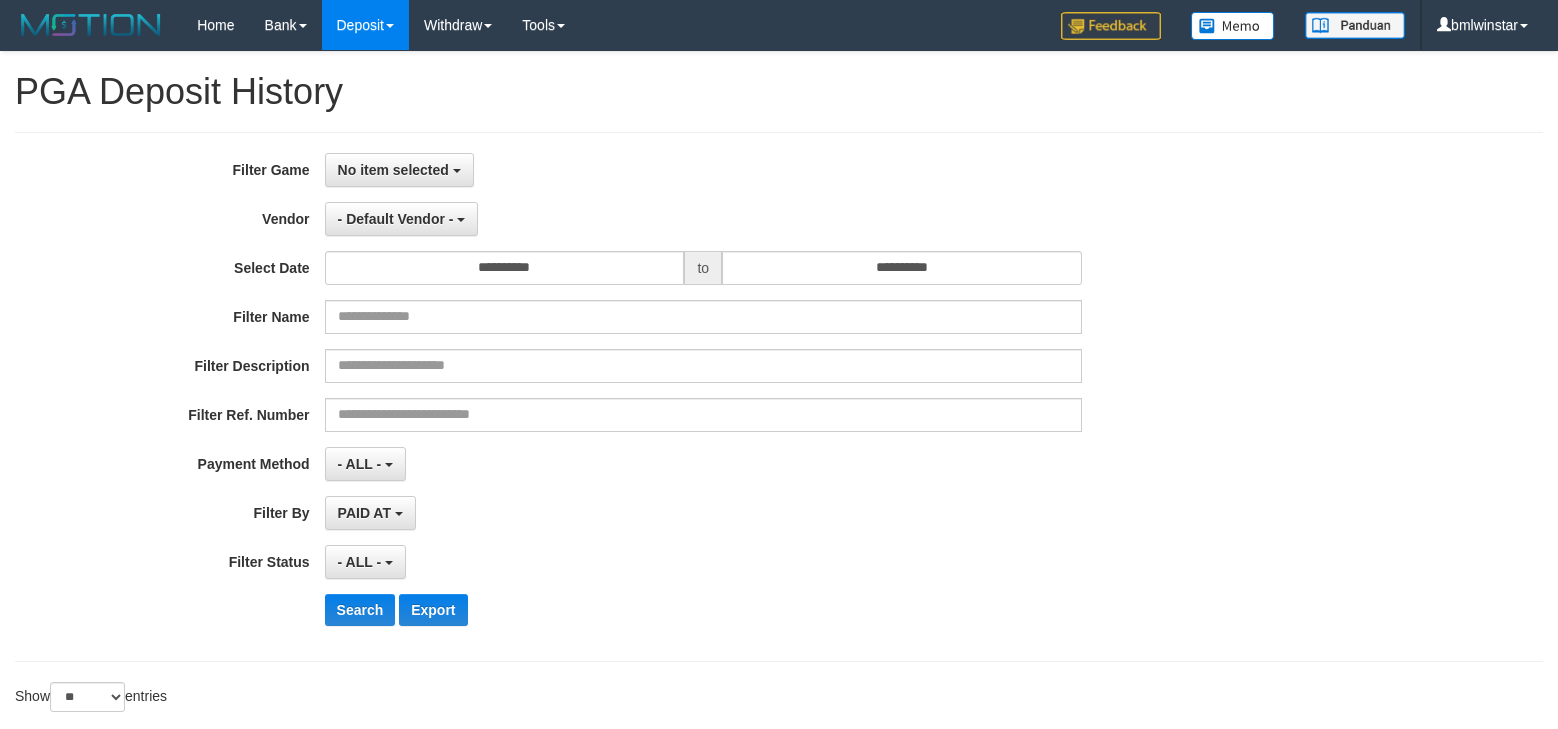 select 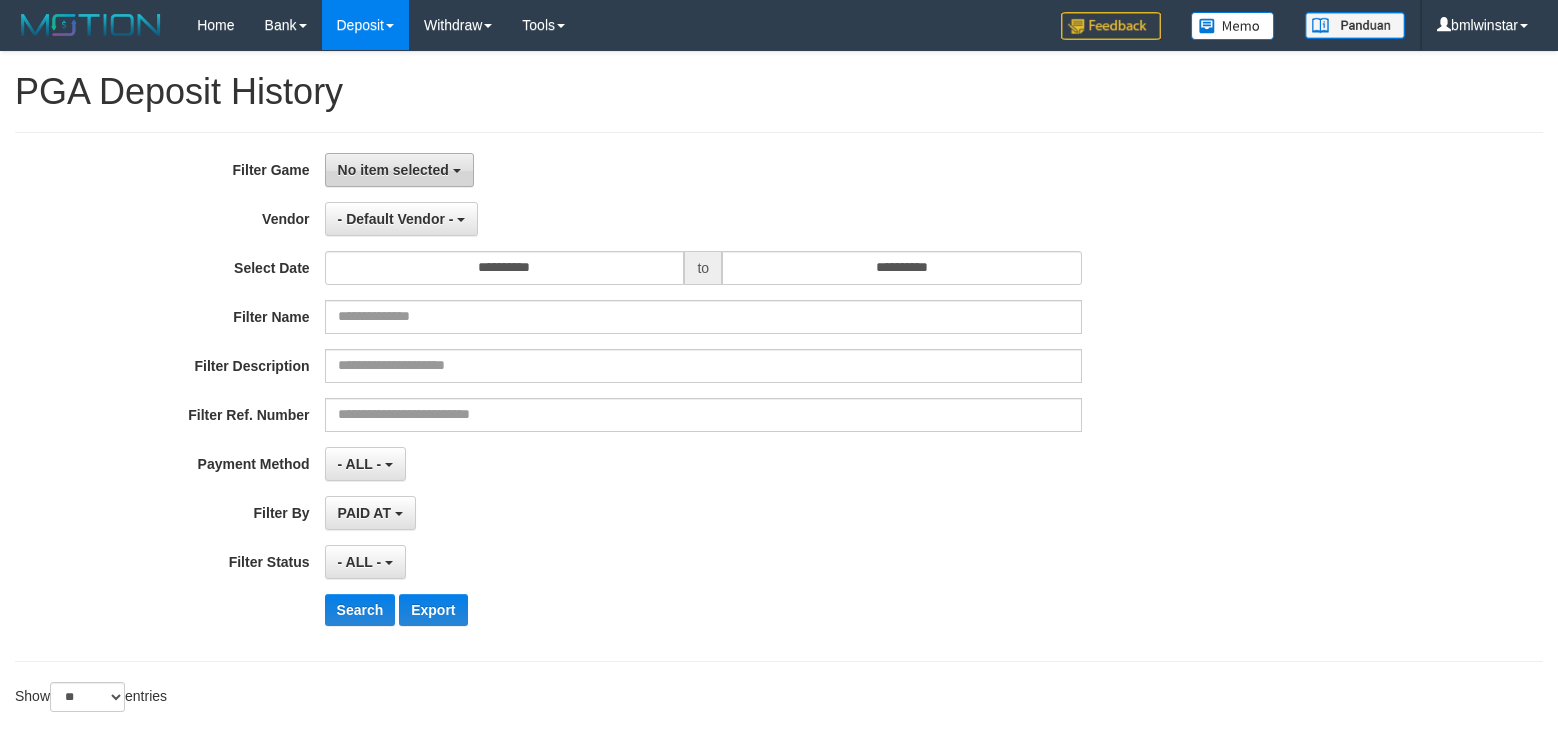 click on "No item selected" at bounding box center [393, 170] 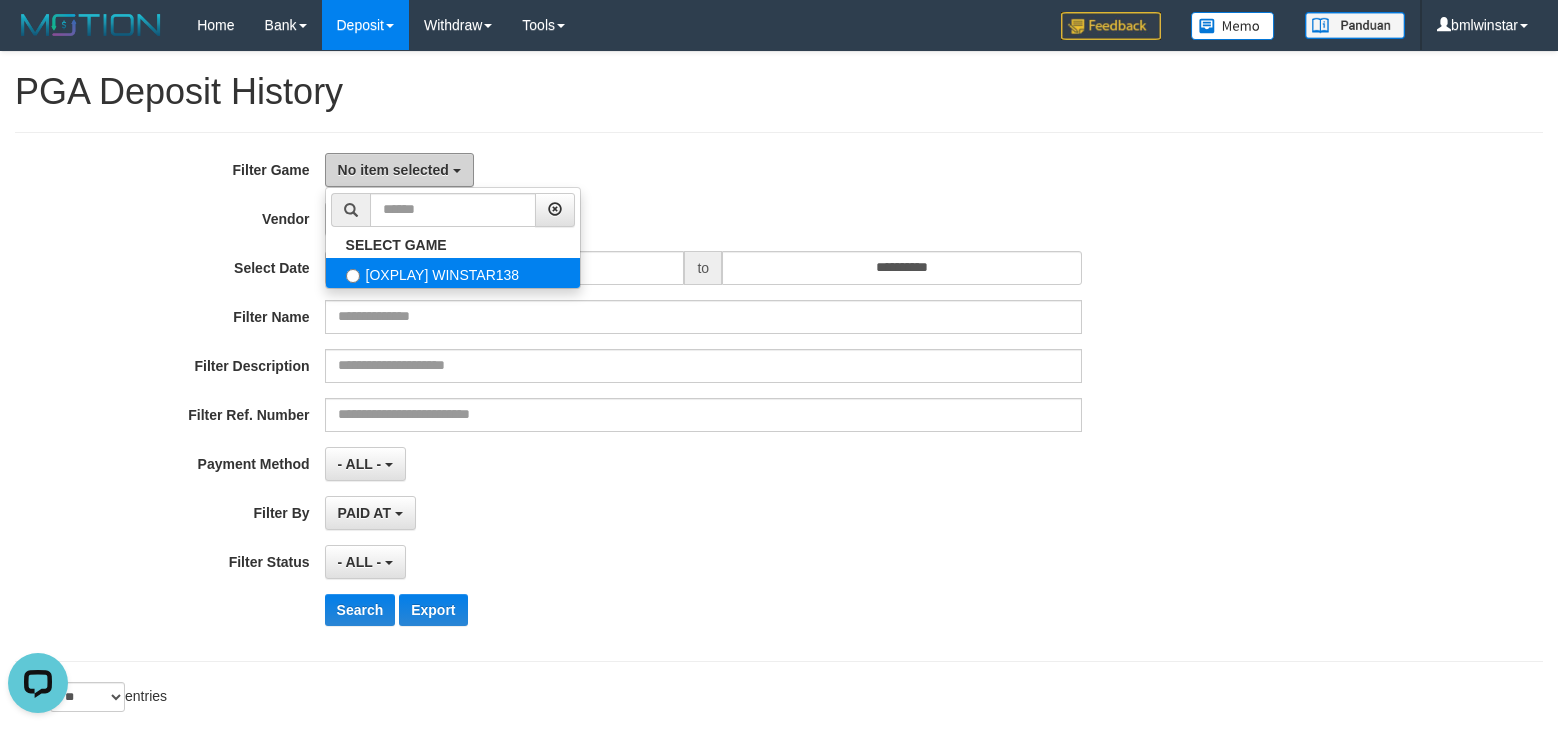 scroll, scrollTop: 0, scrollLeft: 0, axis: both 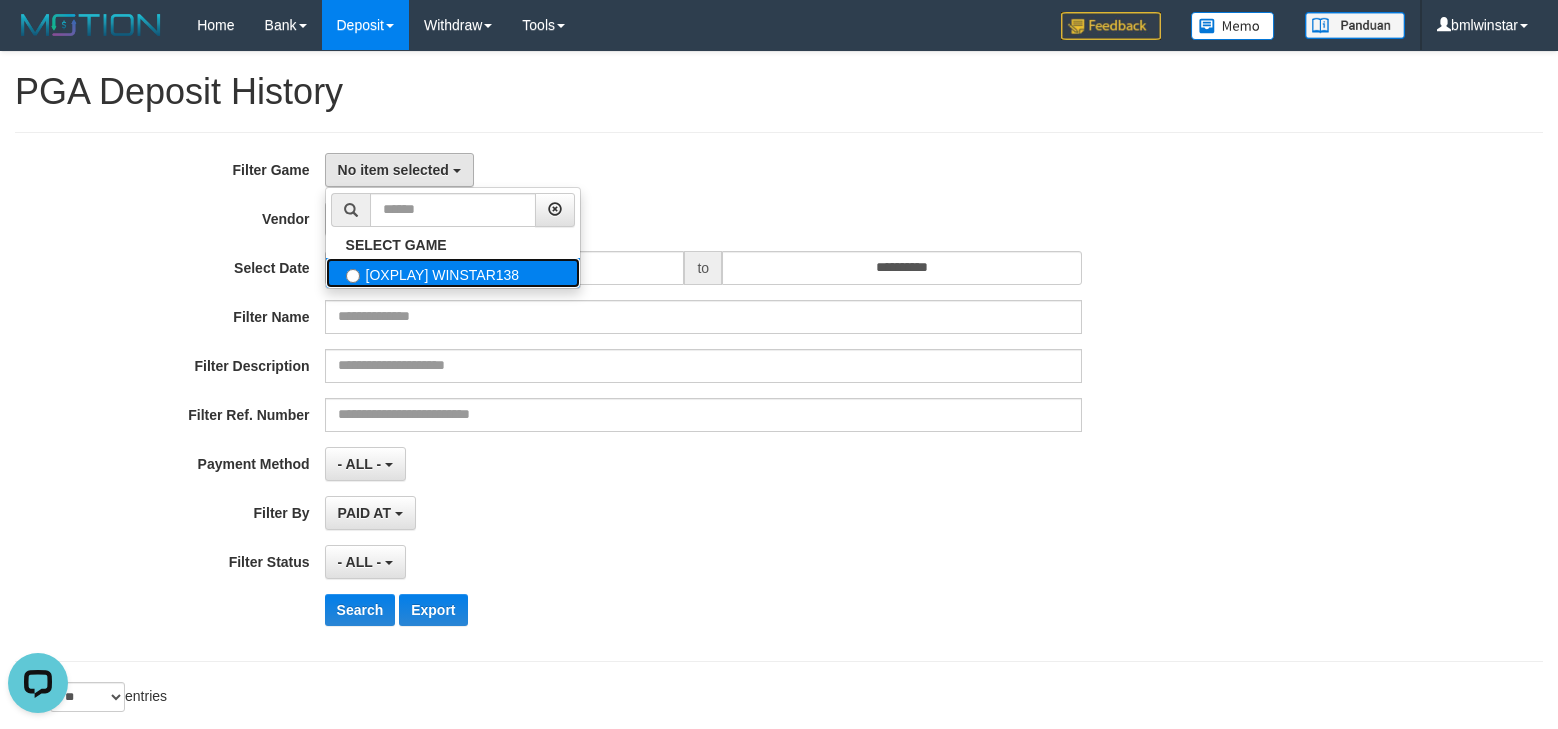 click on "[OXPLAY] WINSTAR138" at bounding box center (453, 273) 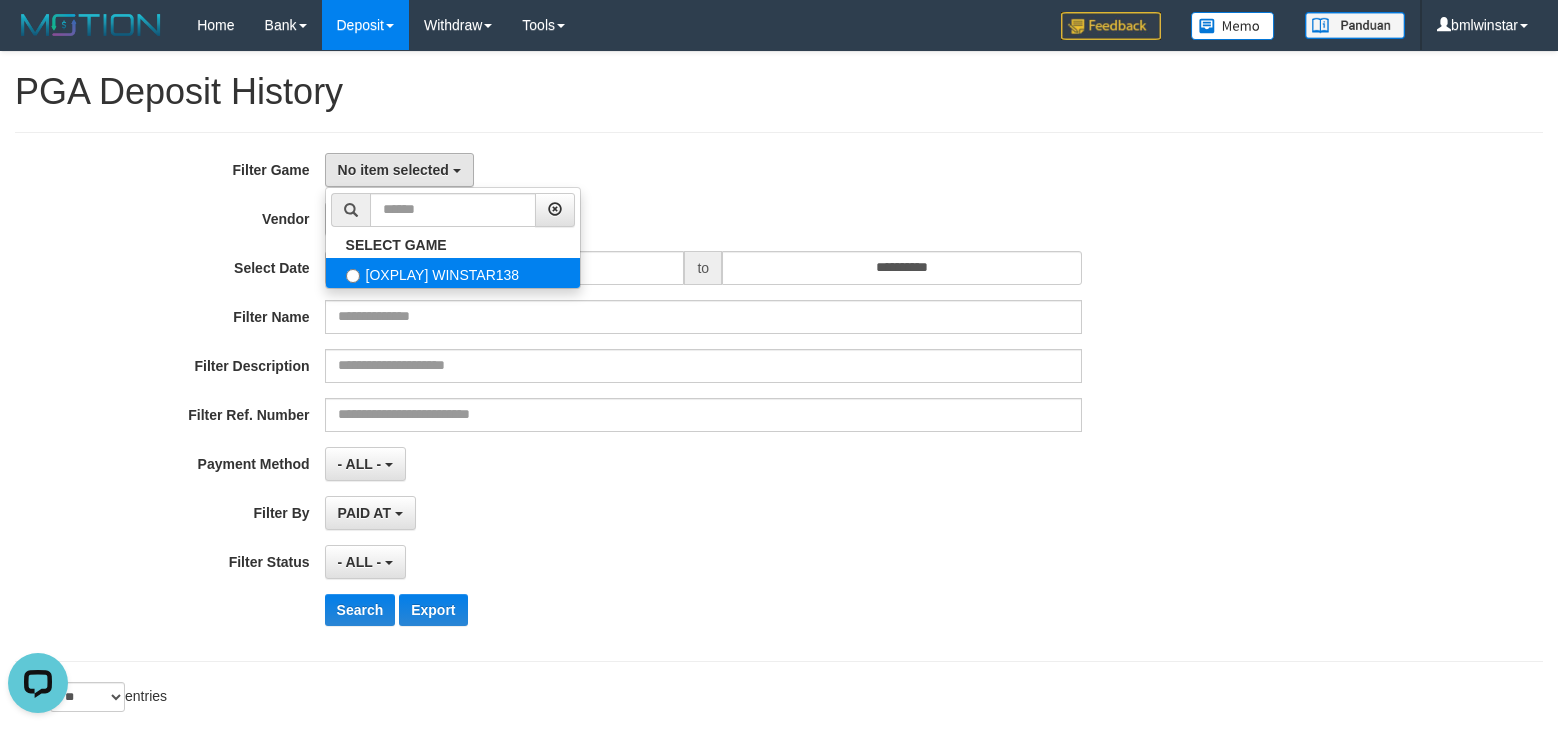 select on "****" 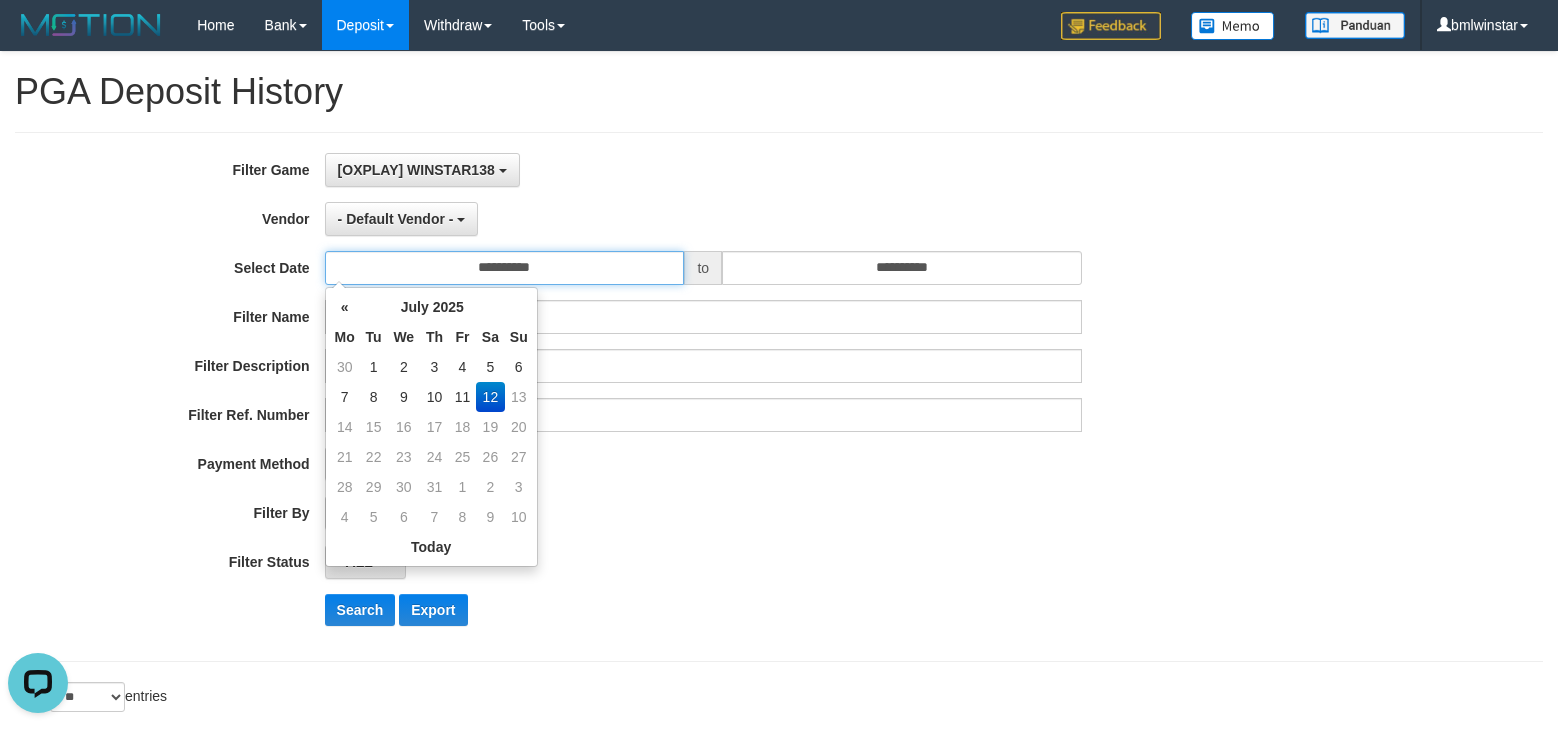 drag, startPoint x: 523, startPoint y: 262, endPoint x: 546, endPoint y: 335, distance: 76.537575 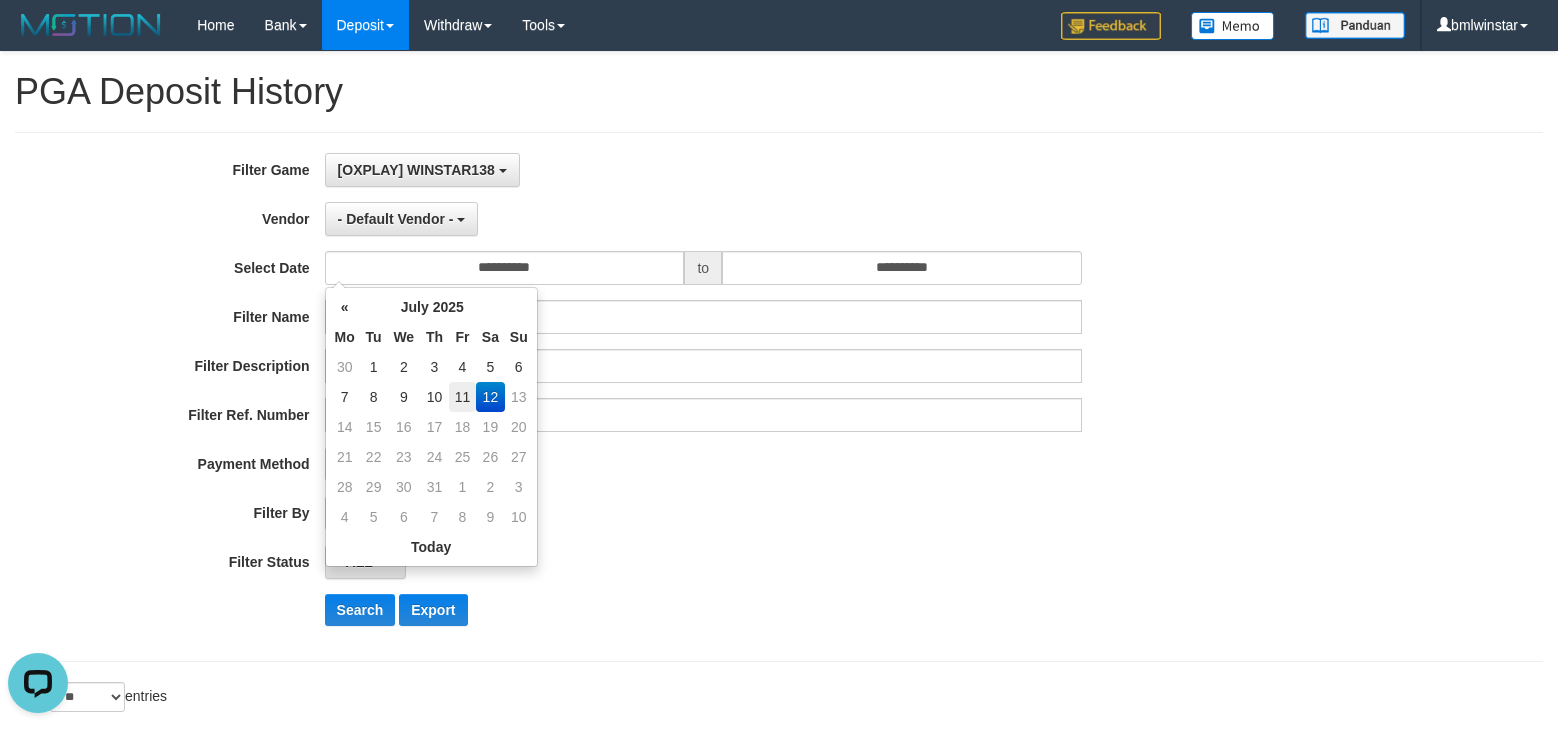 click on "11" at bounding box center [462, 397] 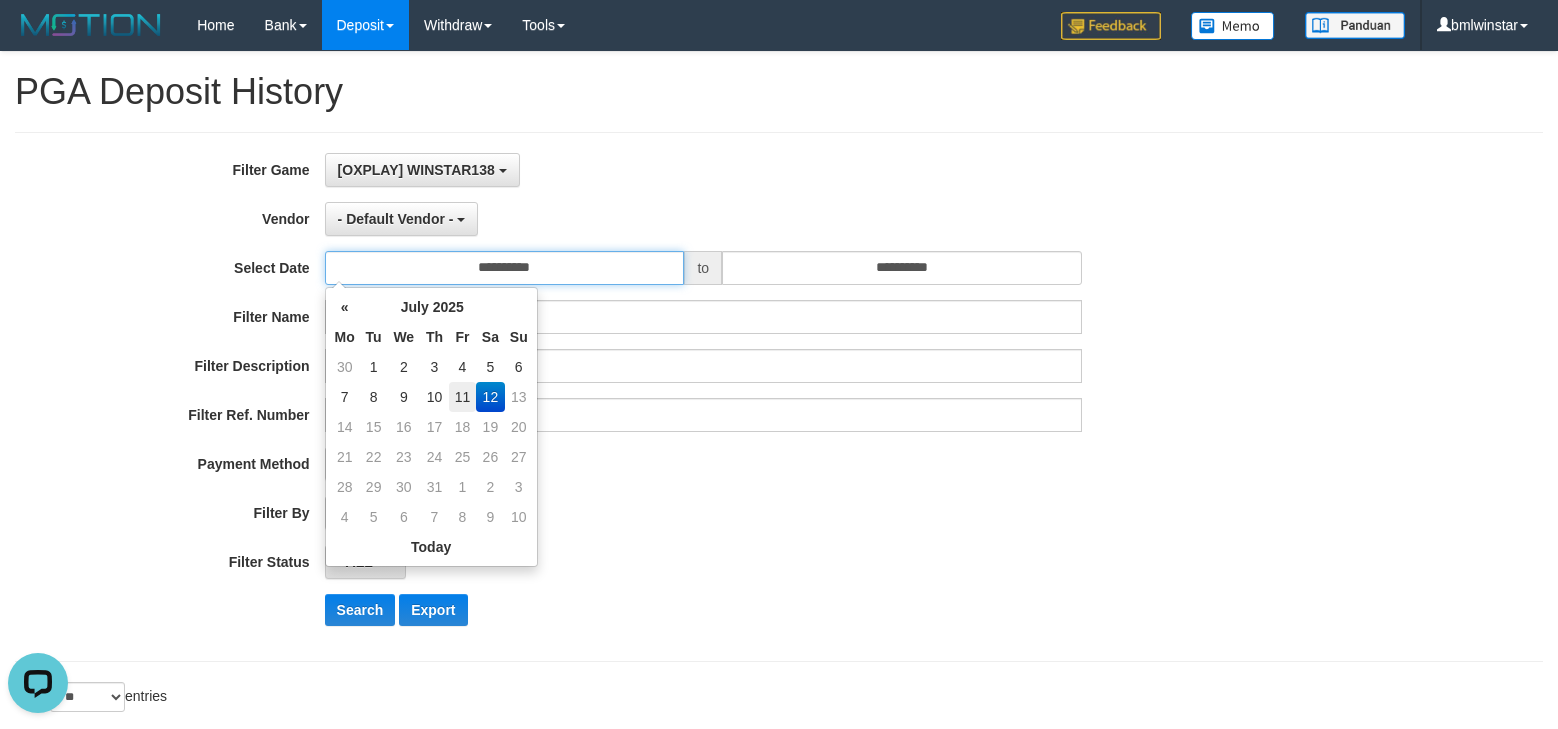 type on "**********" 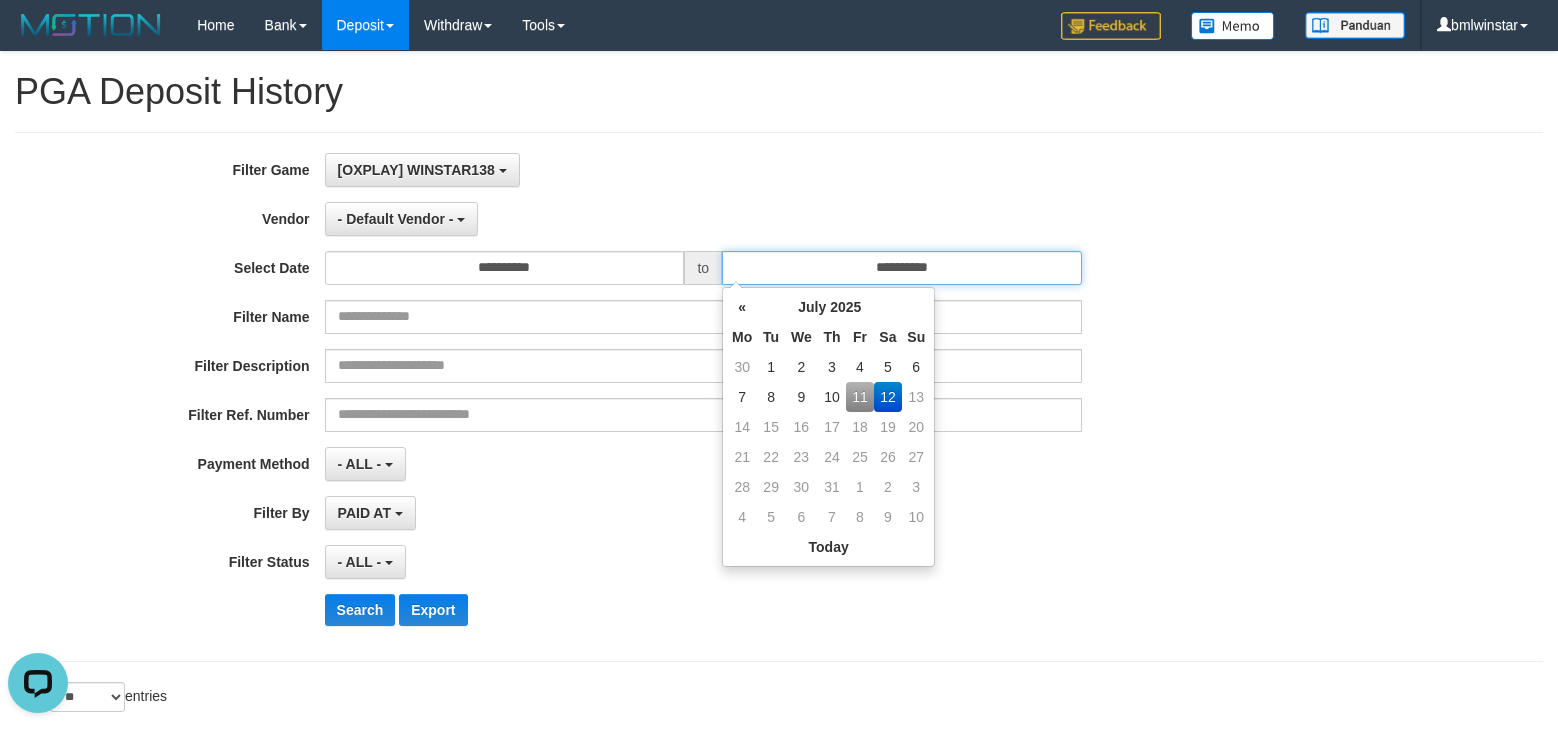 click on "**********" at bounding box center (902, 268) 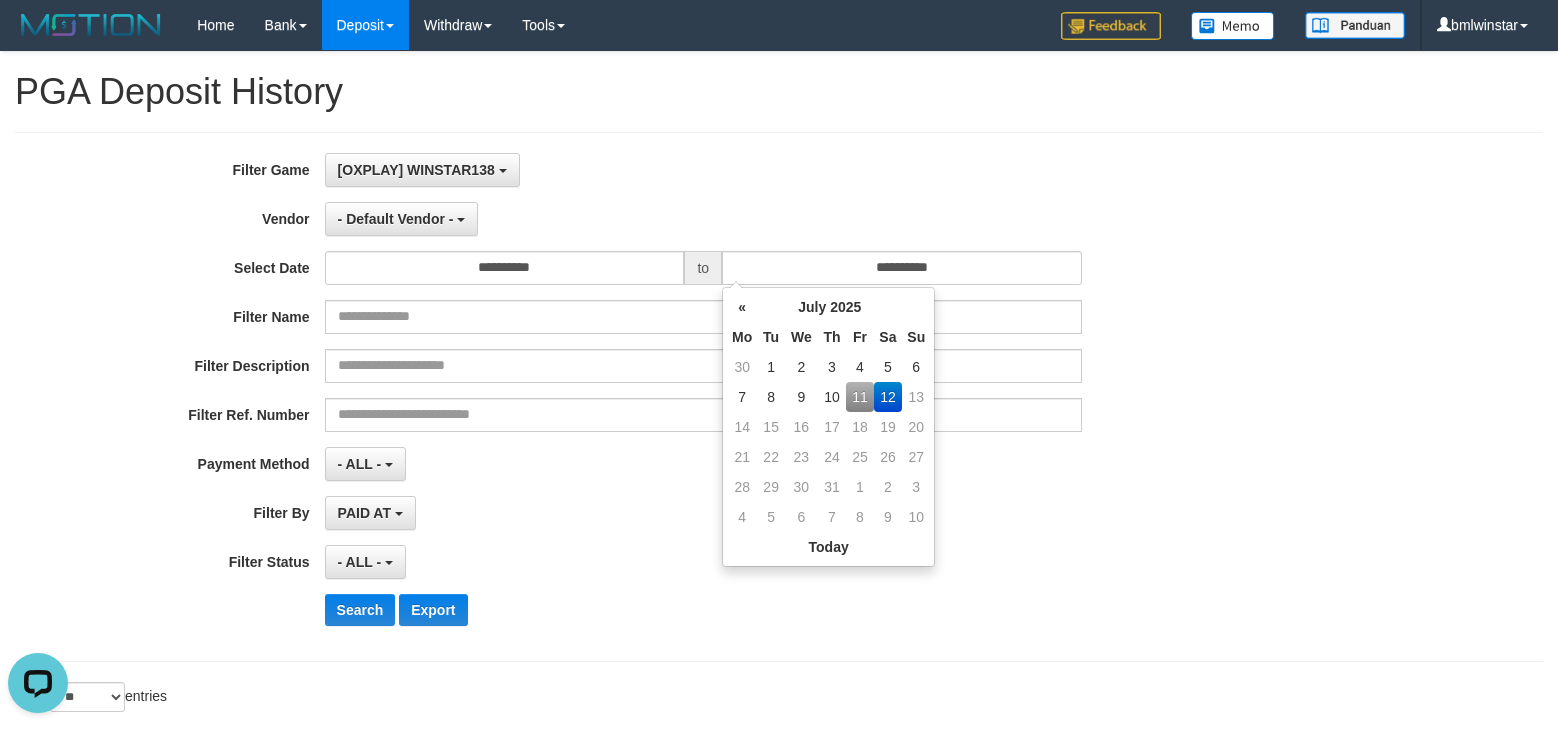 click on "11" at bounding box center (859, 397) 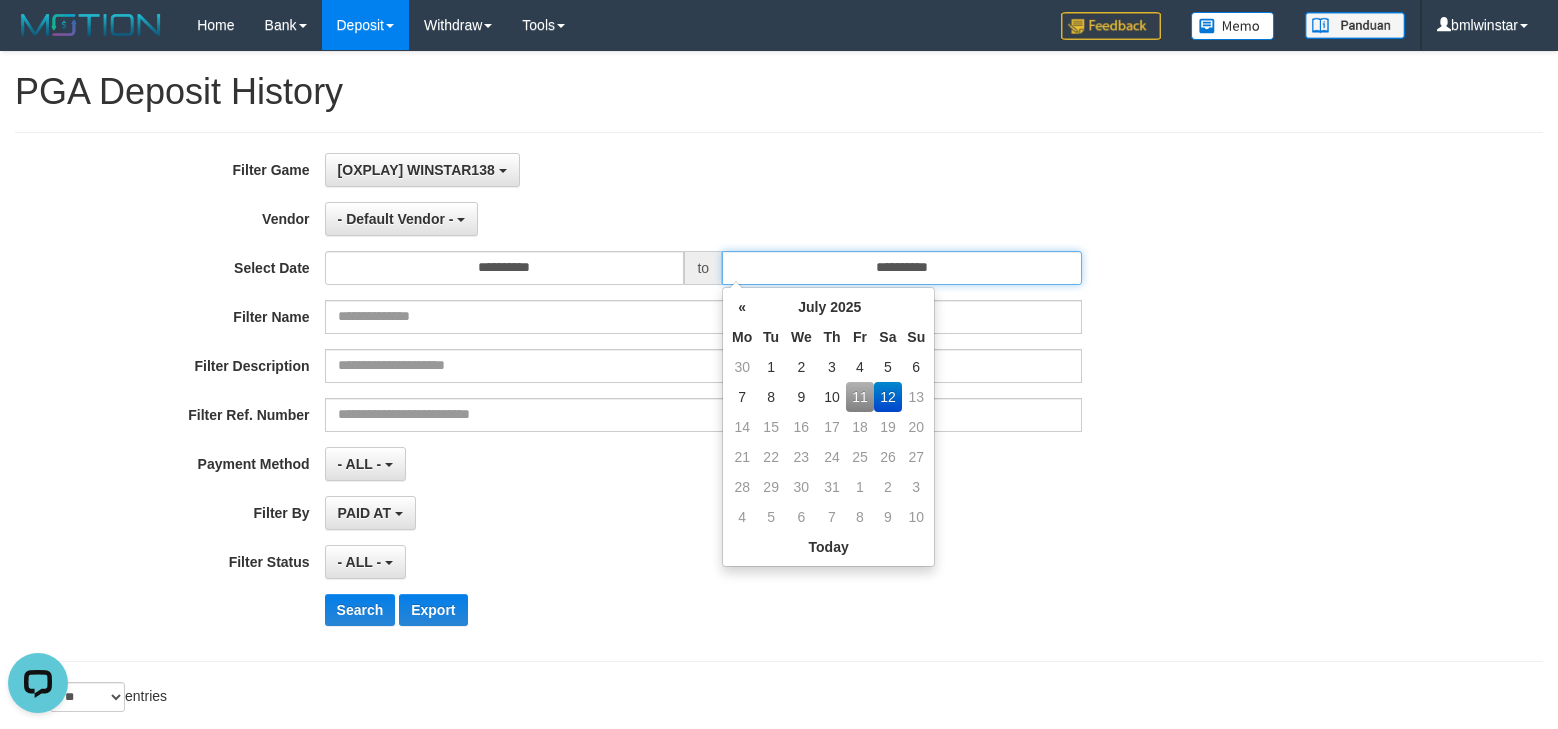 type on "**********" 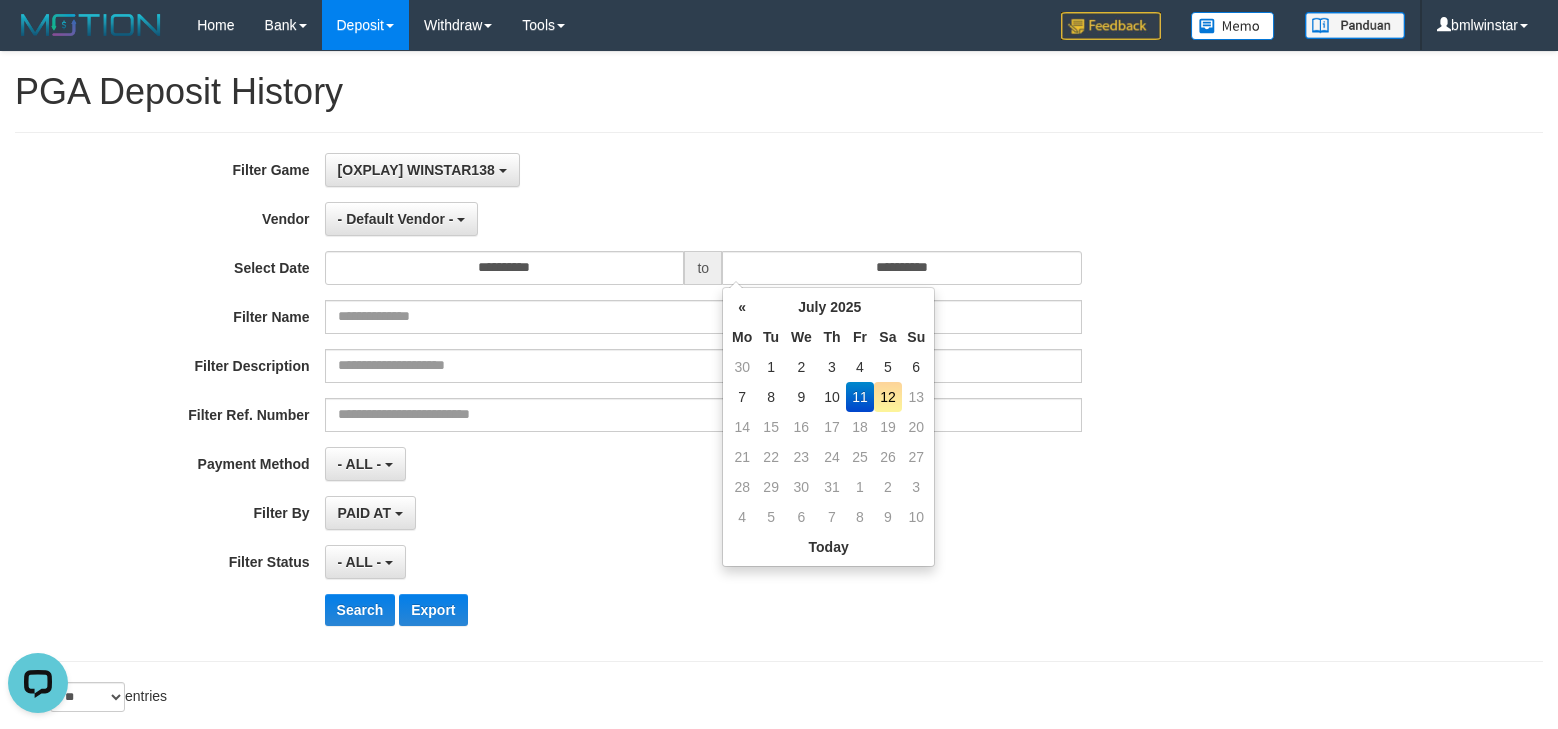 click on "**********" at bounding box center (649, 513) 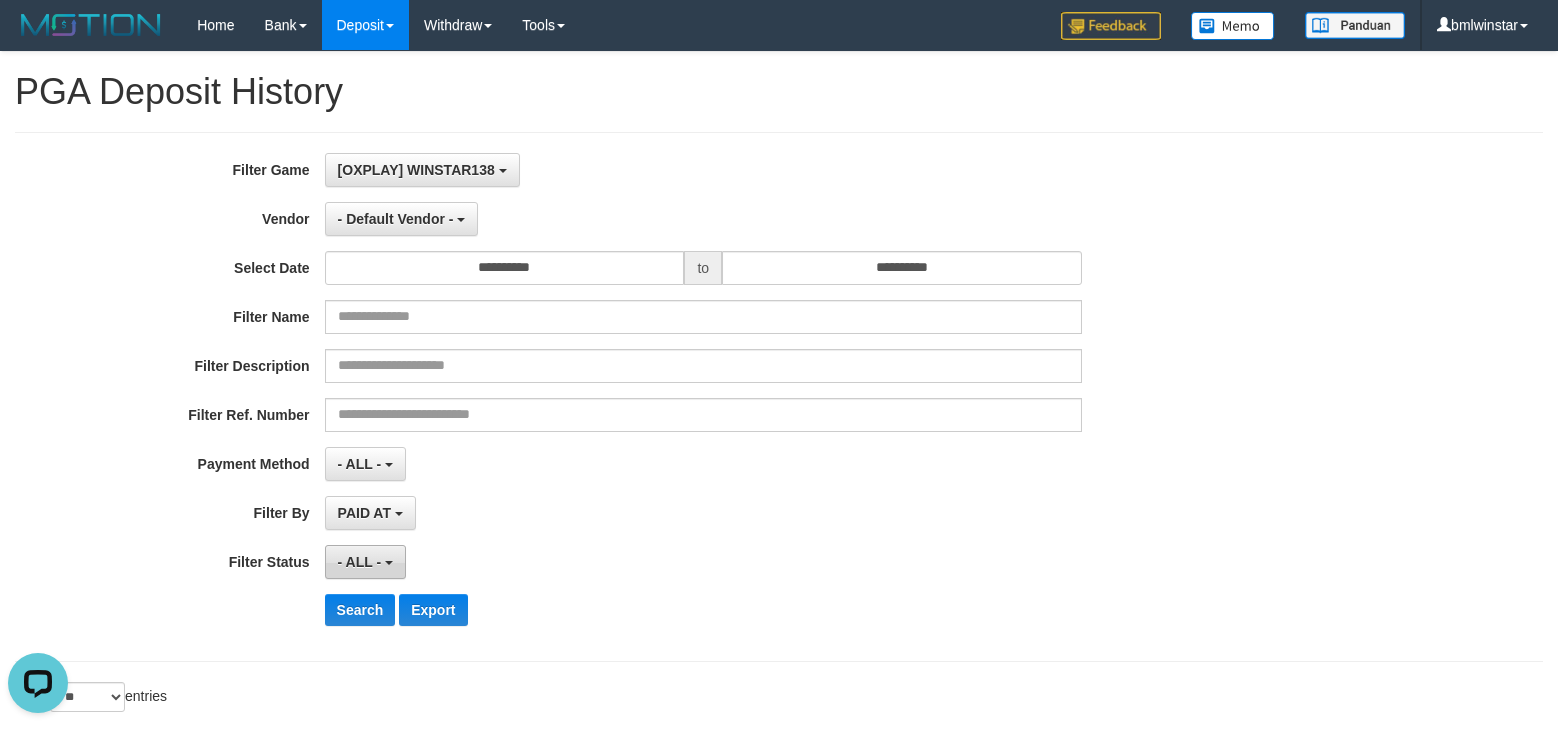 click on "- ALL -" at bounding box center (360, 562) 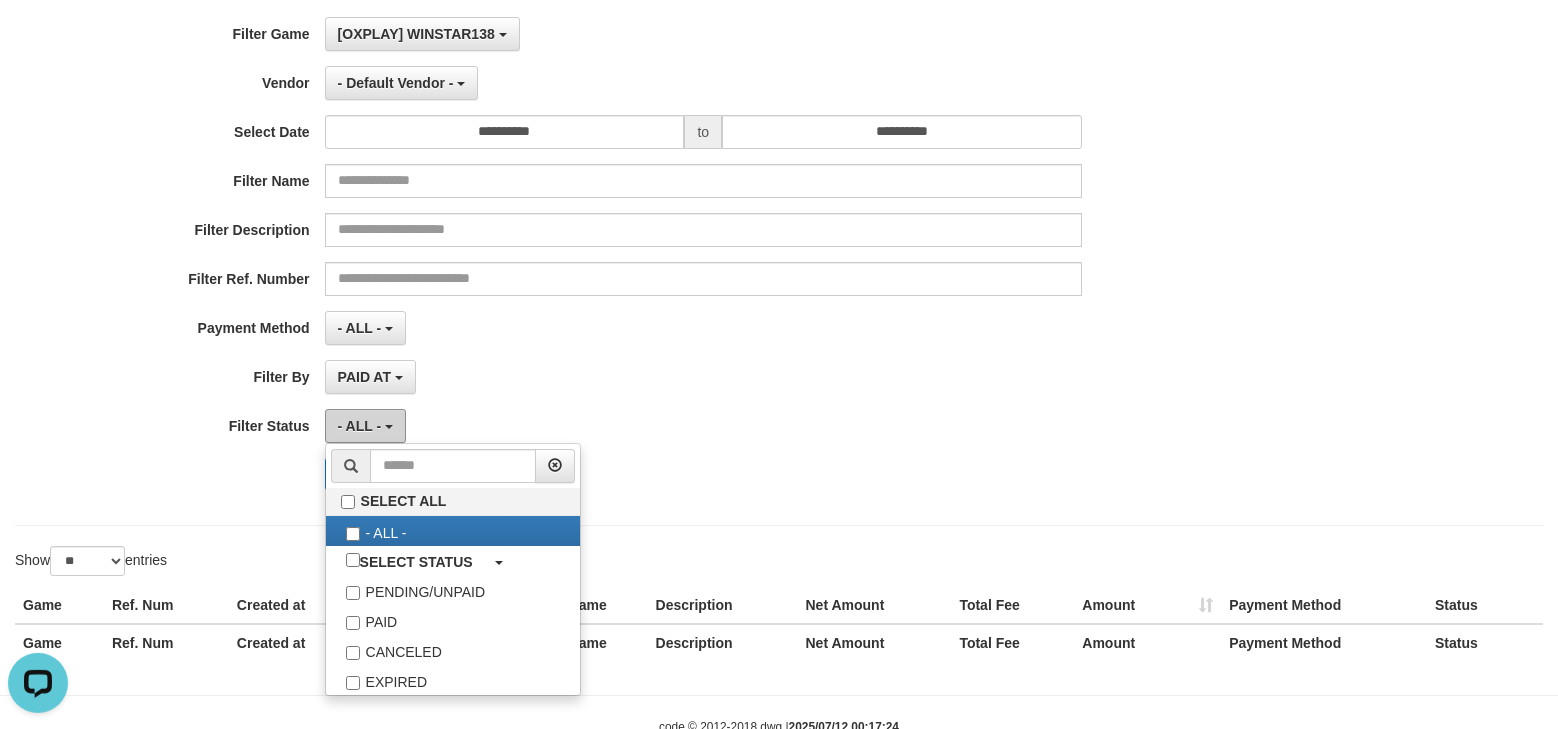 scroll, scrollTop: 193, scrollLeft: 0, axis: vertical 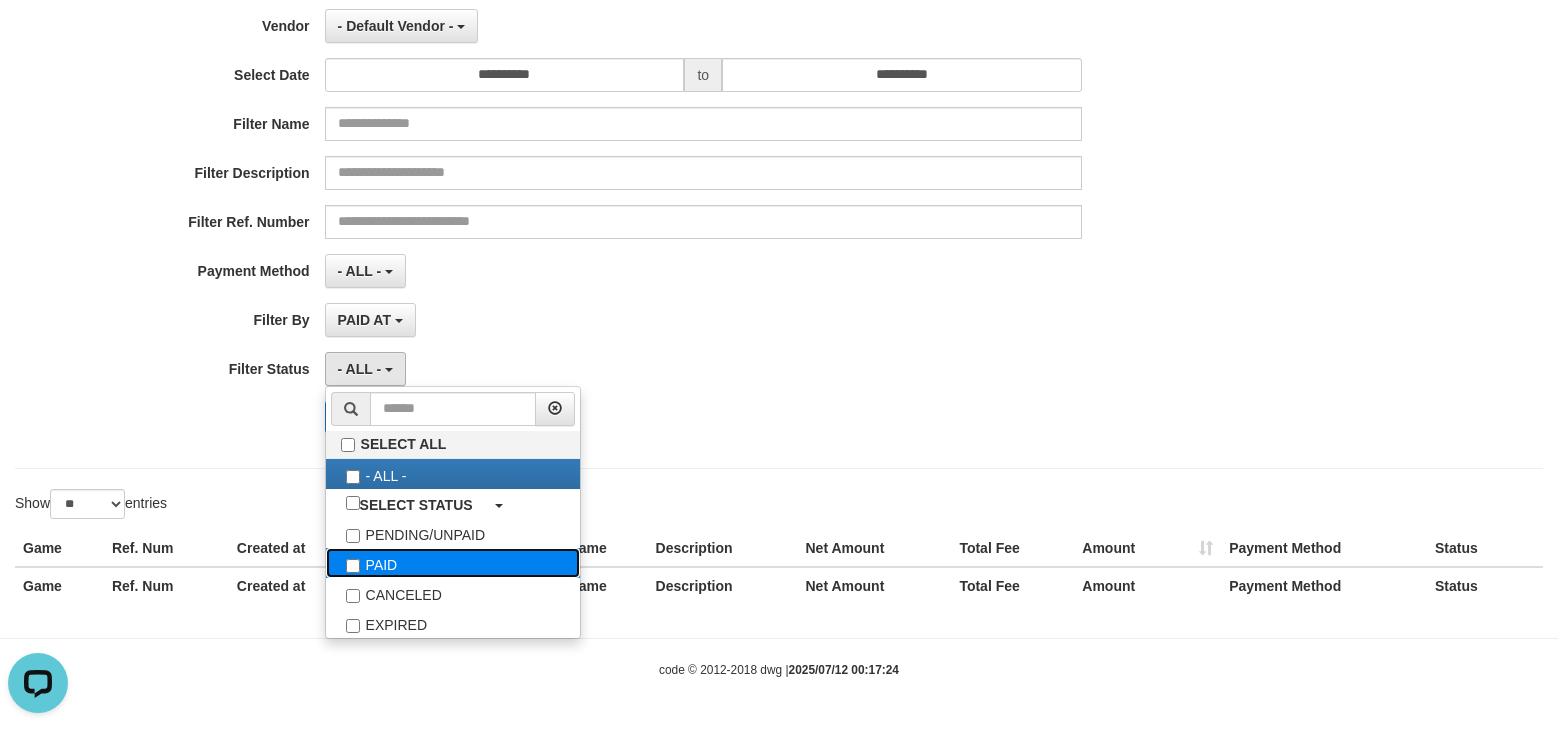 click on "PAID" at bounding box center (453, 563) 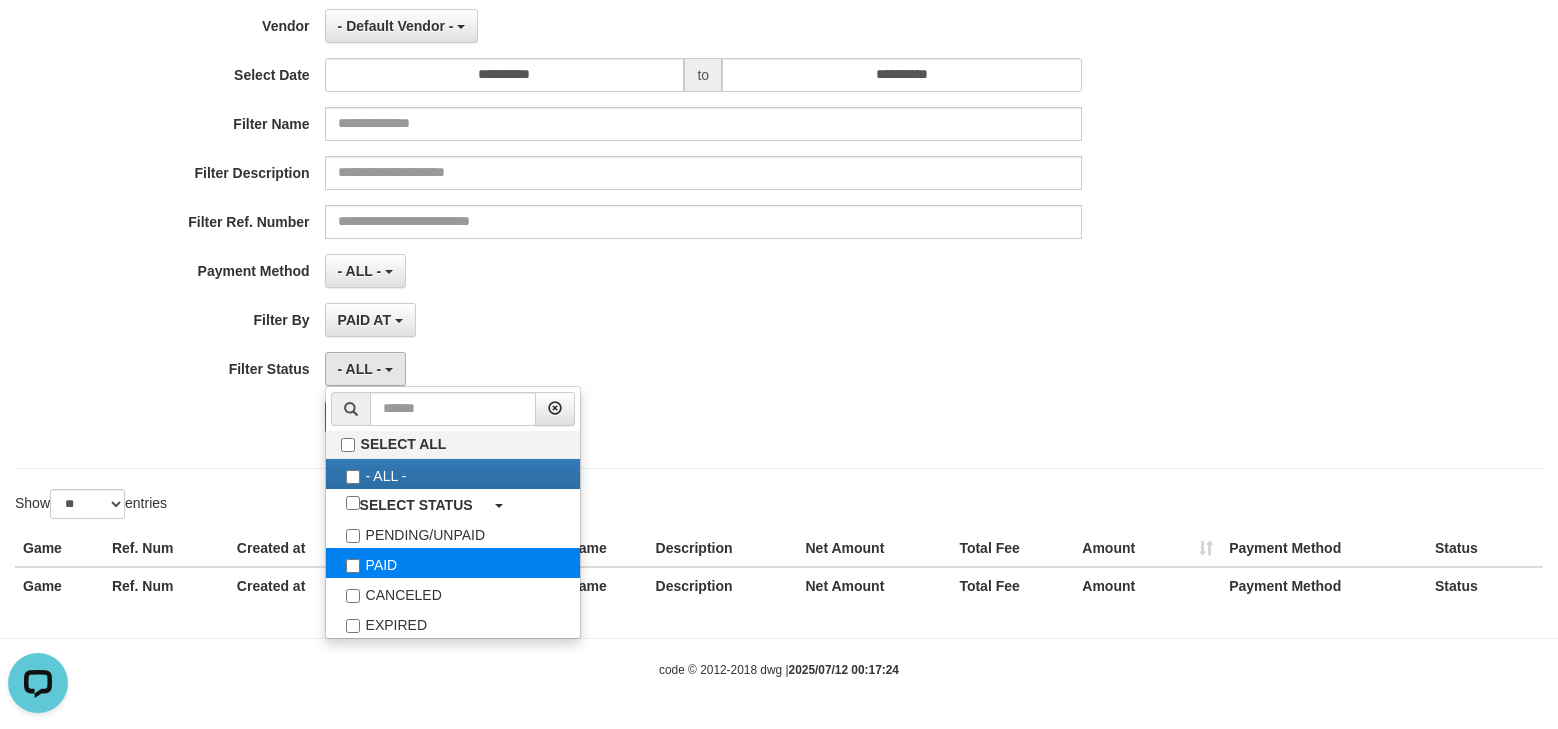 select on "*" 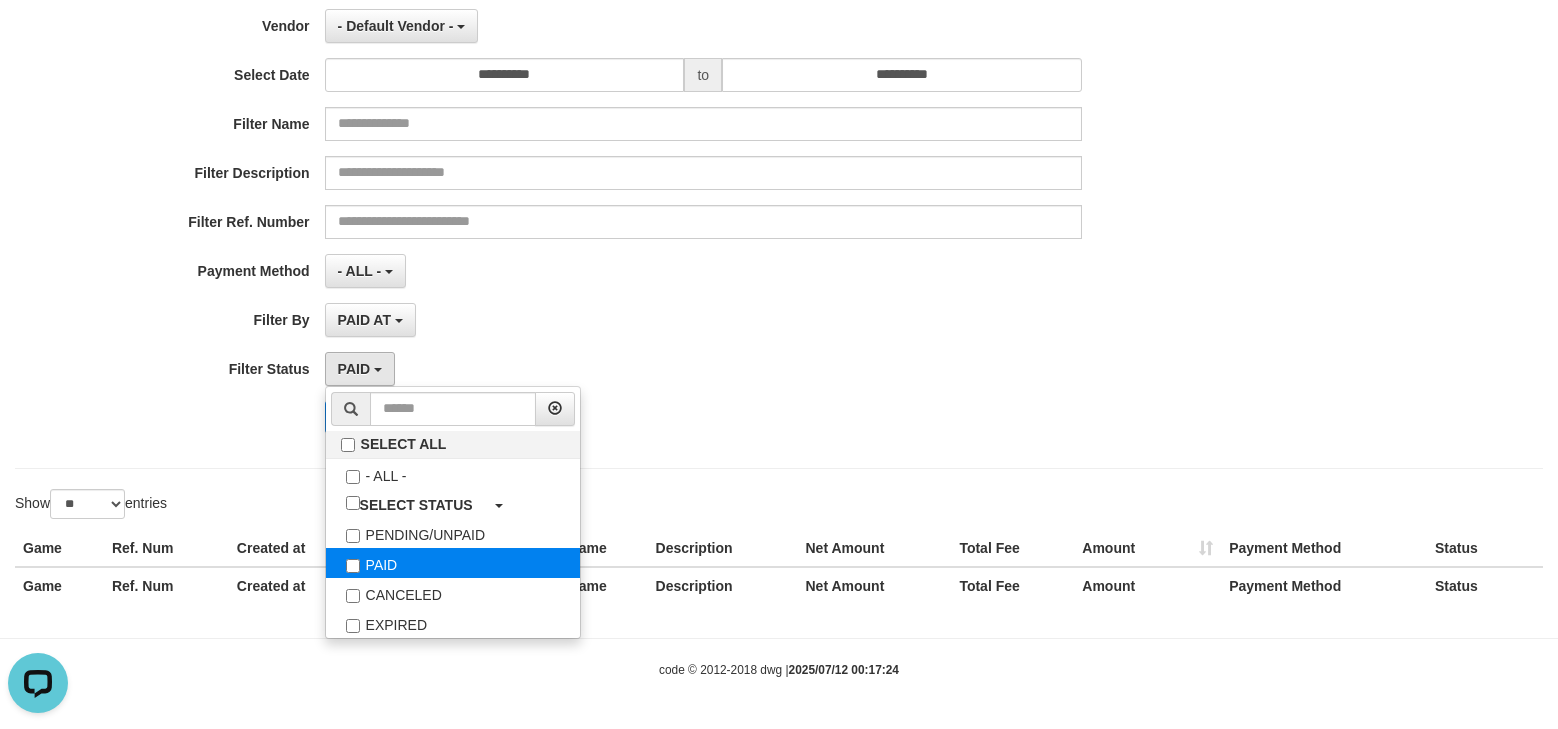scroll, scrollTop: 59, scrollLeft: 0, axis: vertical 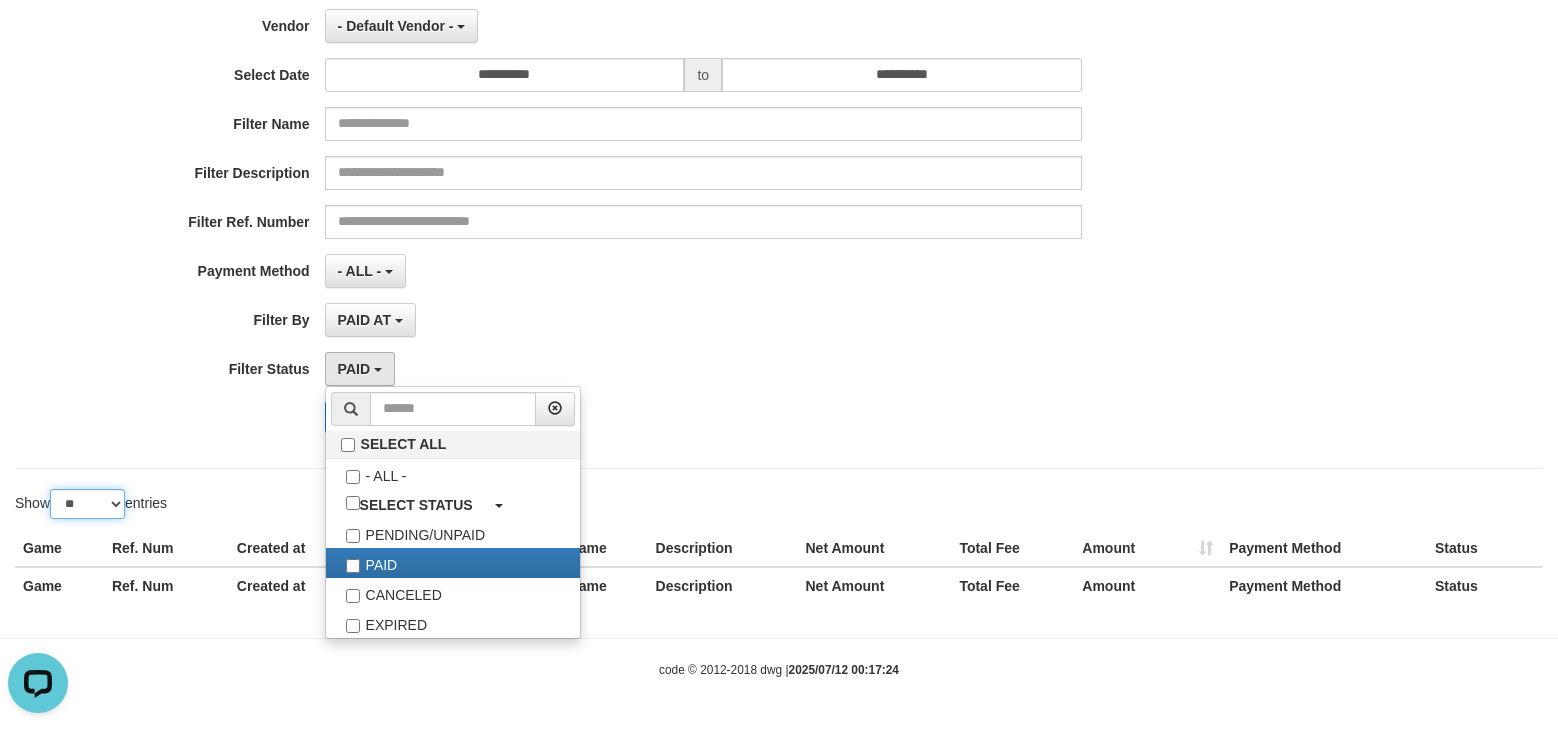 click on "** ** ** ***" at bounding box center [87, 504] 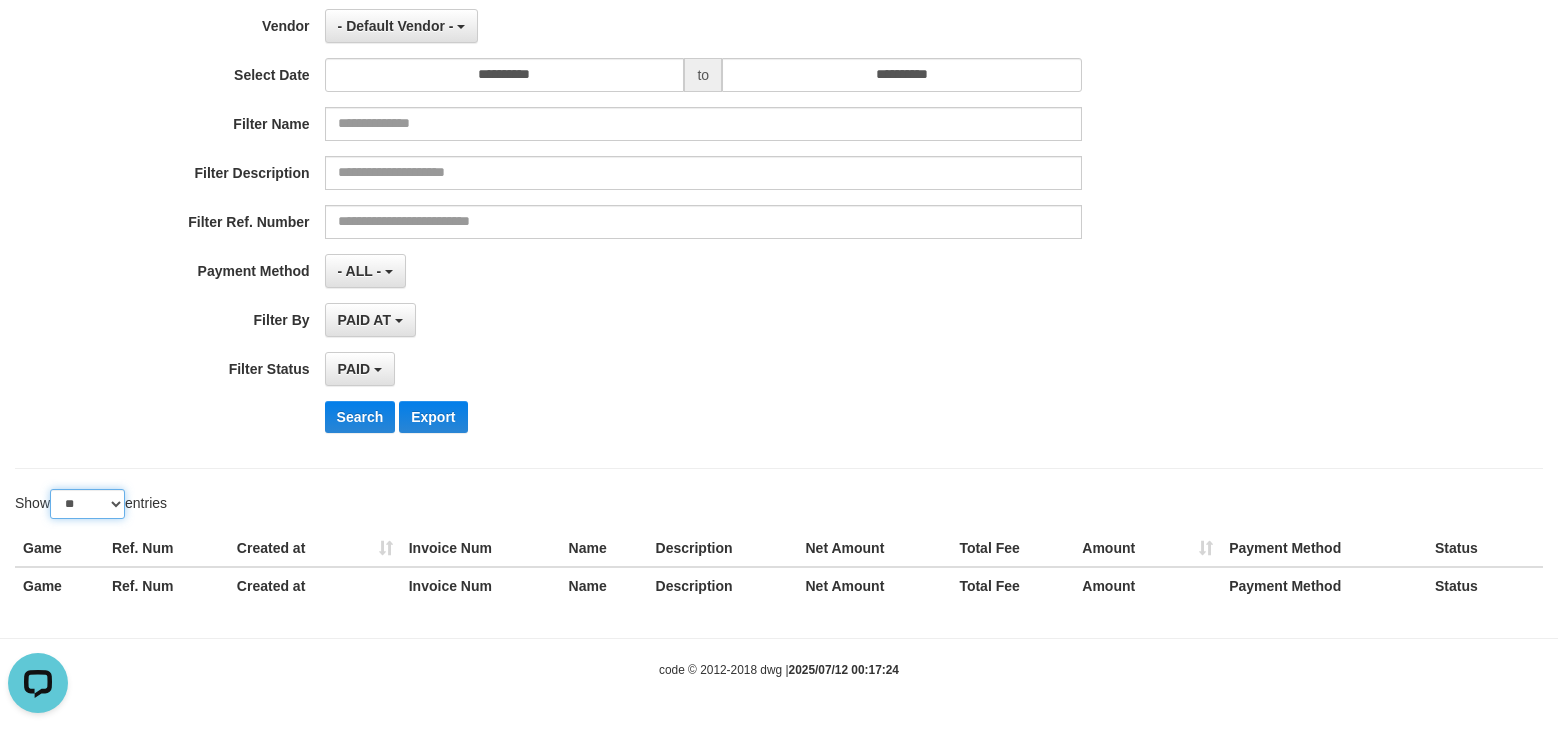 select on "***" 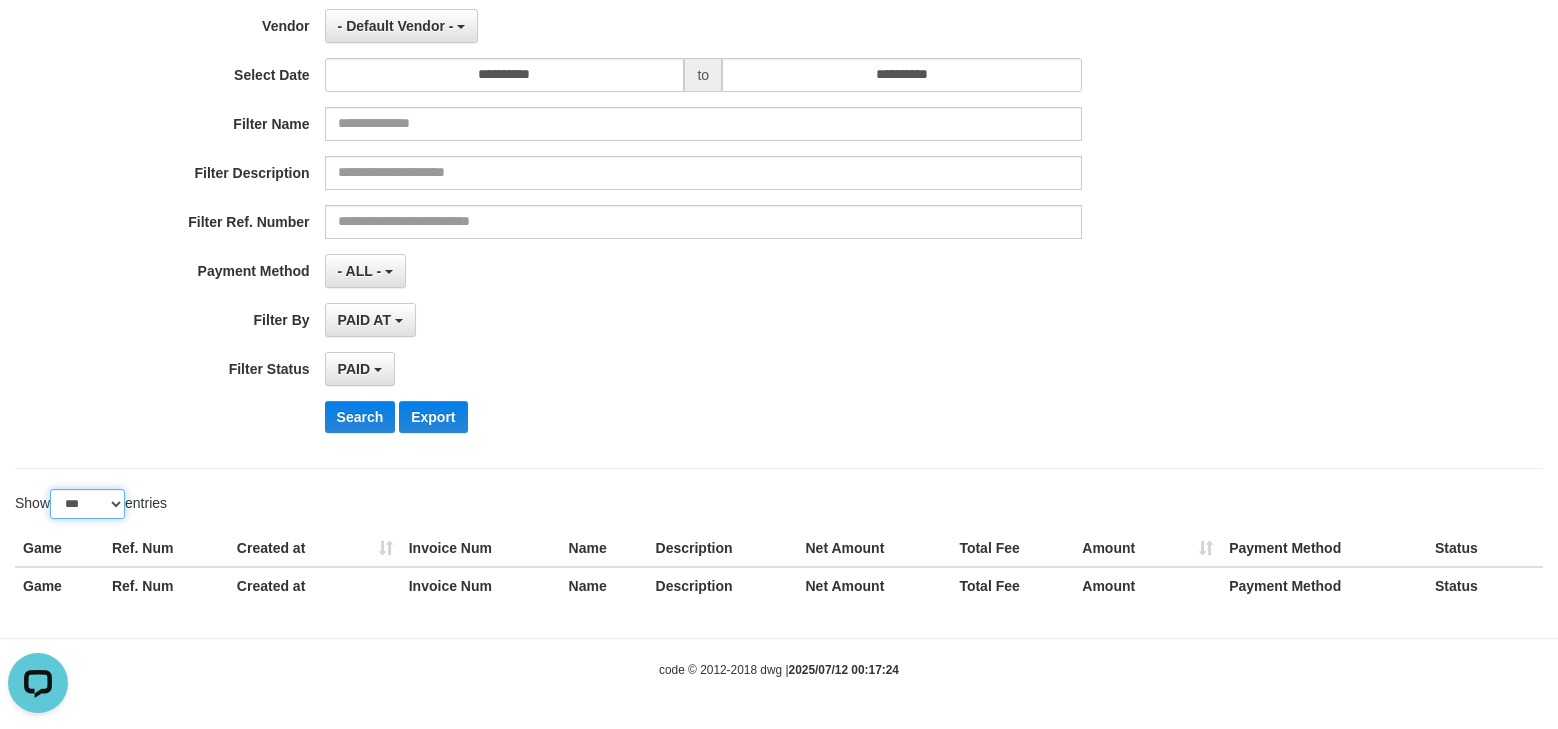 click on "***" at bounding box center [0, 0] 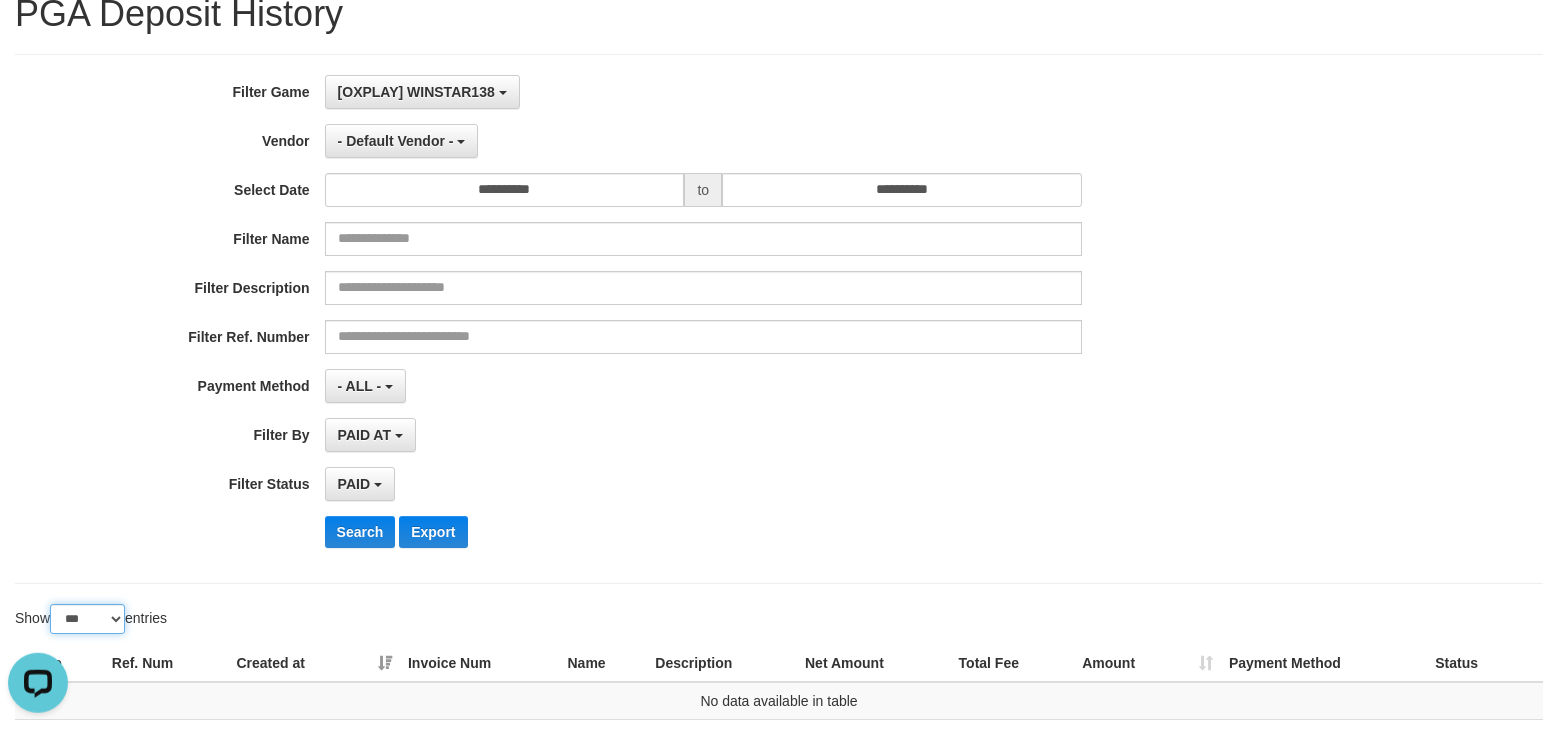 scroll, scrollTop: 0, scrollLeft: 0, axis: both 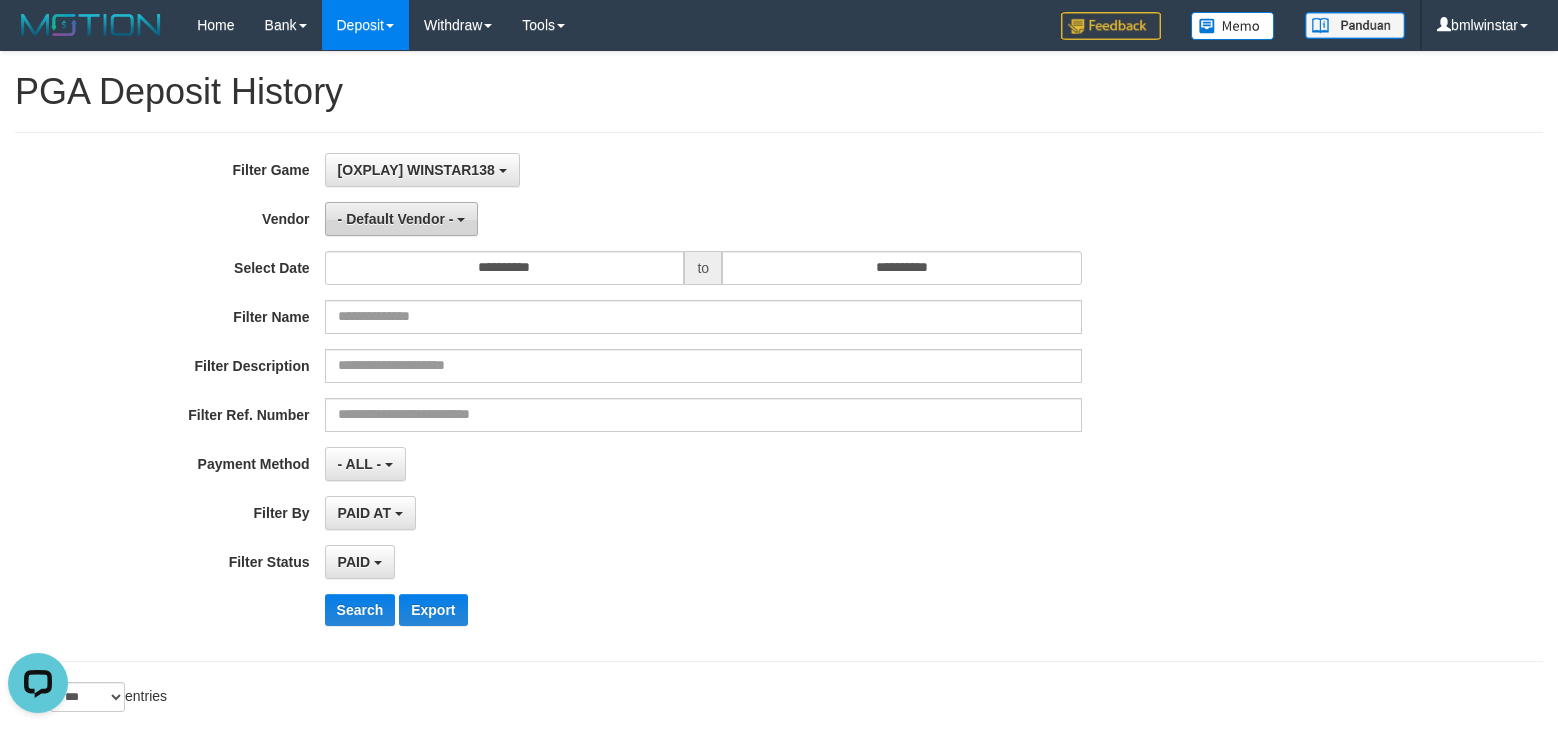 drag, startPoint x: 436, startPoint y: 204, endPoint x: 451, endPoint y: 229, distance: 29.15476 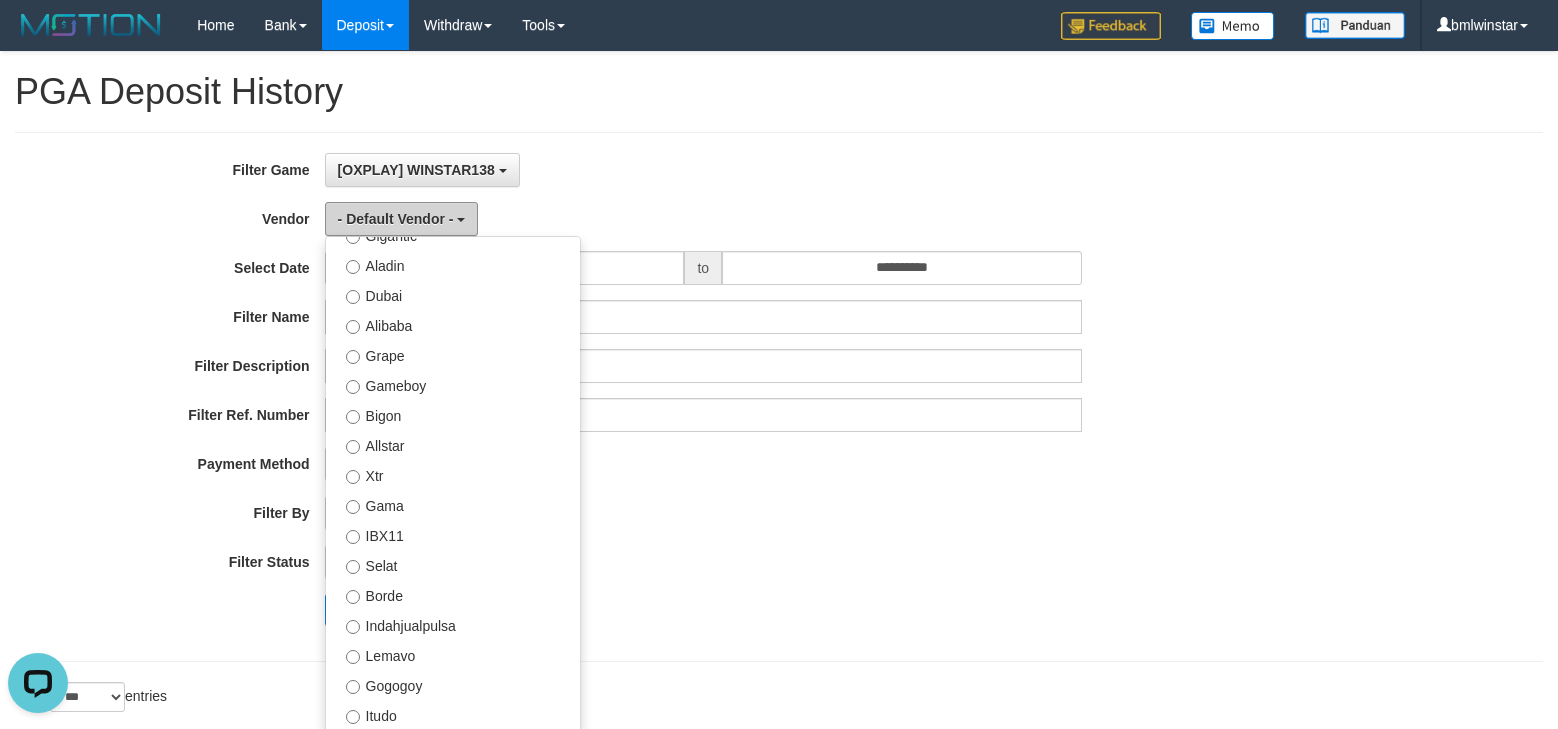 scroll, scrollTop: 0, scrollLeft: 0, axis: both 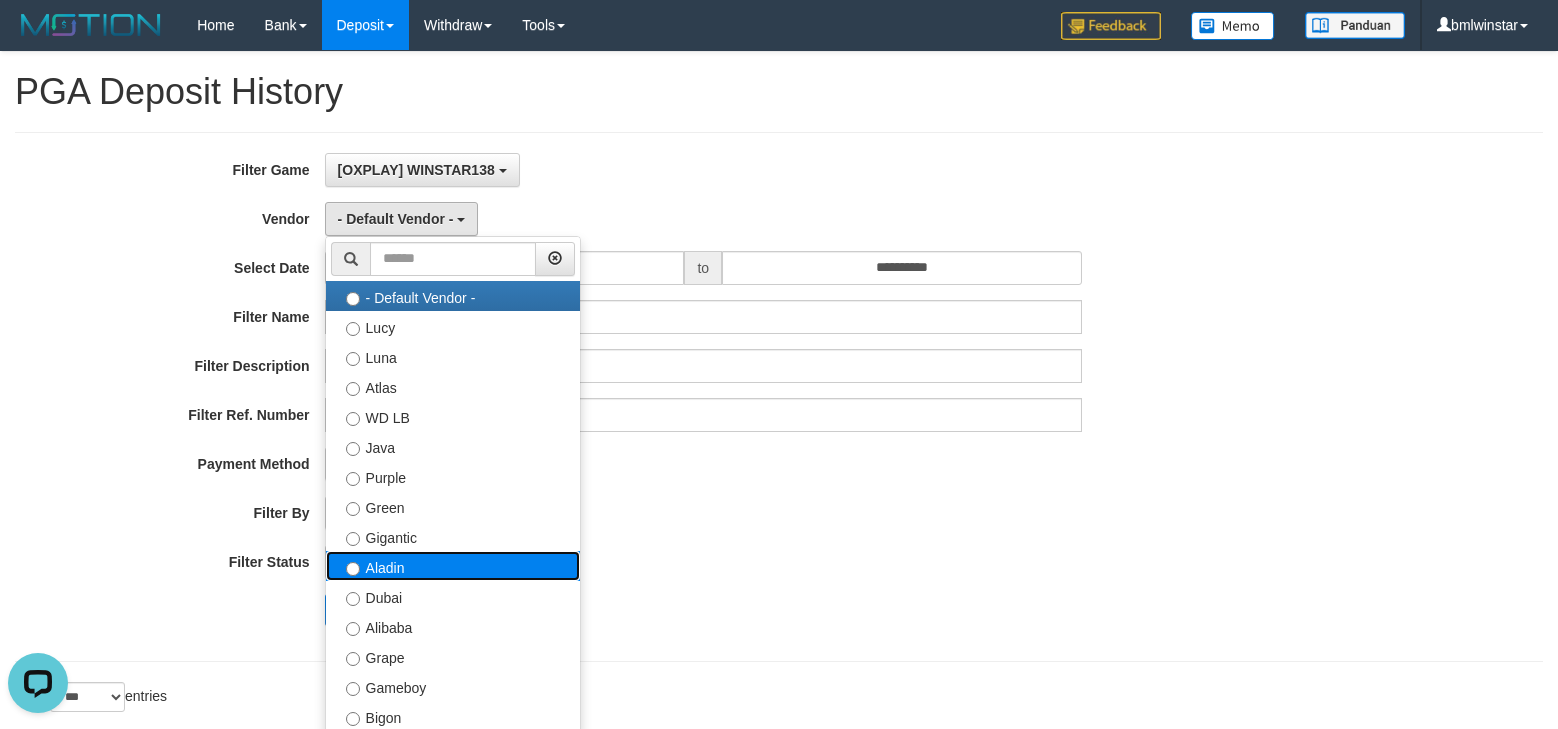 click on "Aladin" at bounding box center [453, 566] 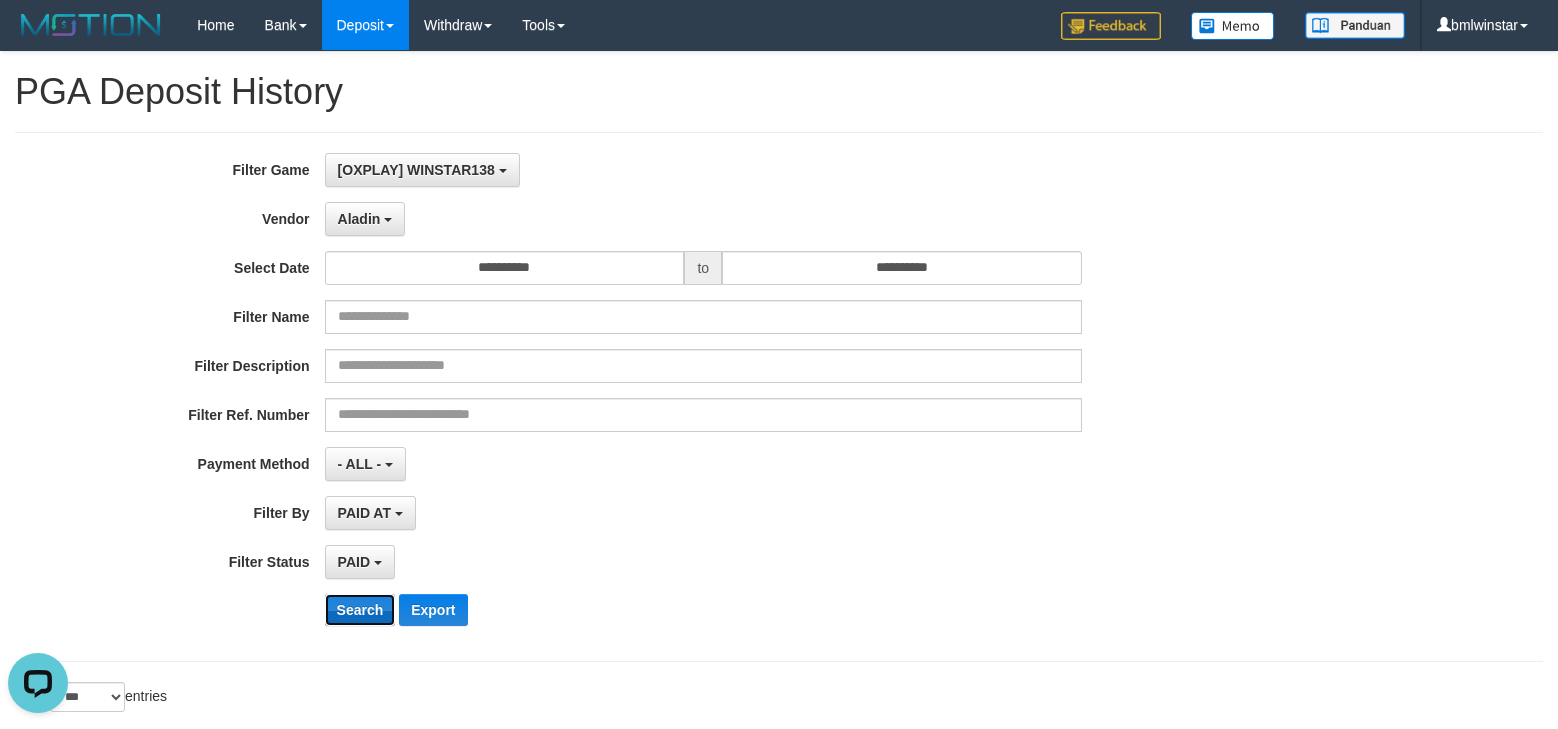 click on "Search" at bounding box center (360, 610) 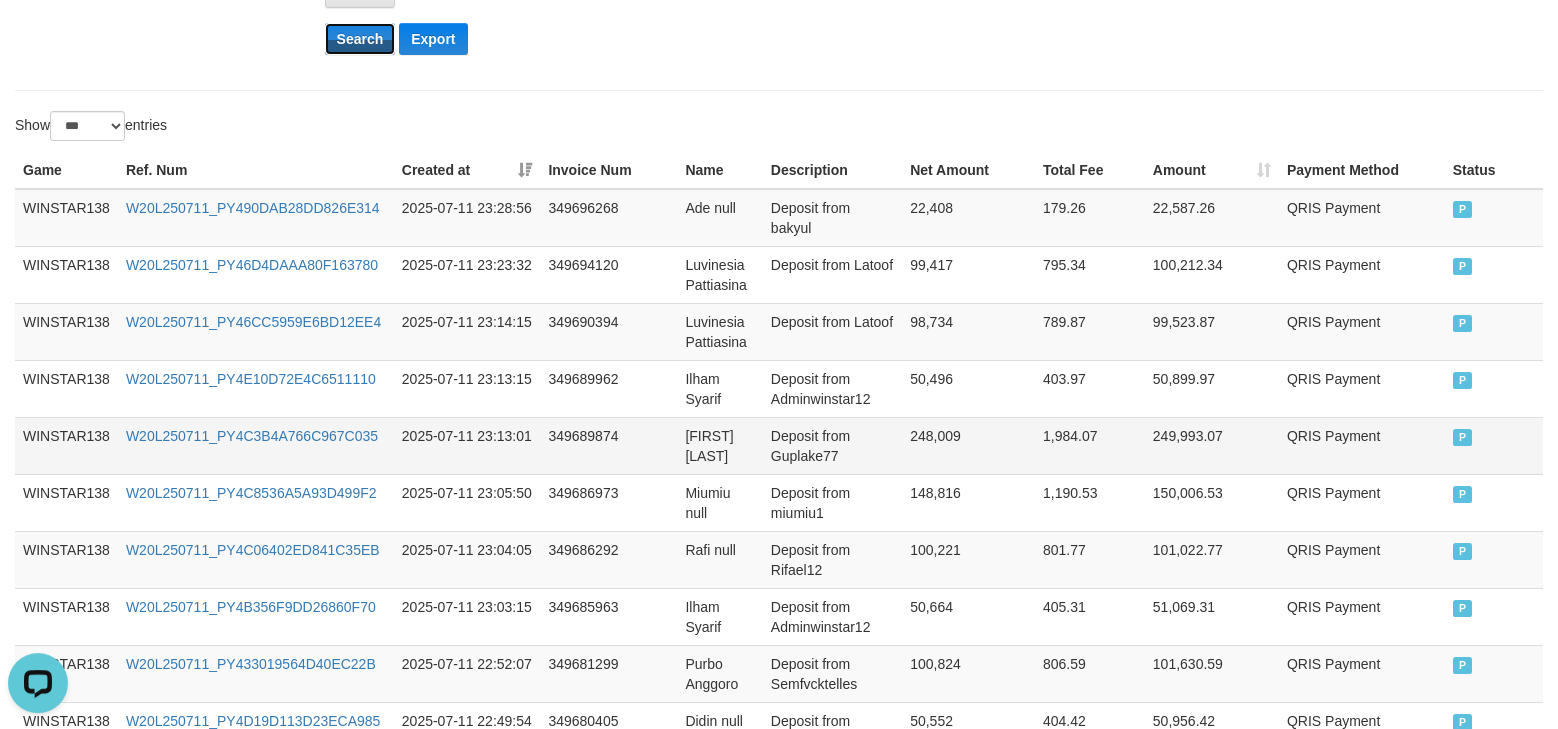 scroll, scrollTop: 408, scrollLeft: 0, axis: vertical 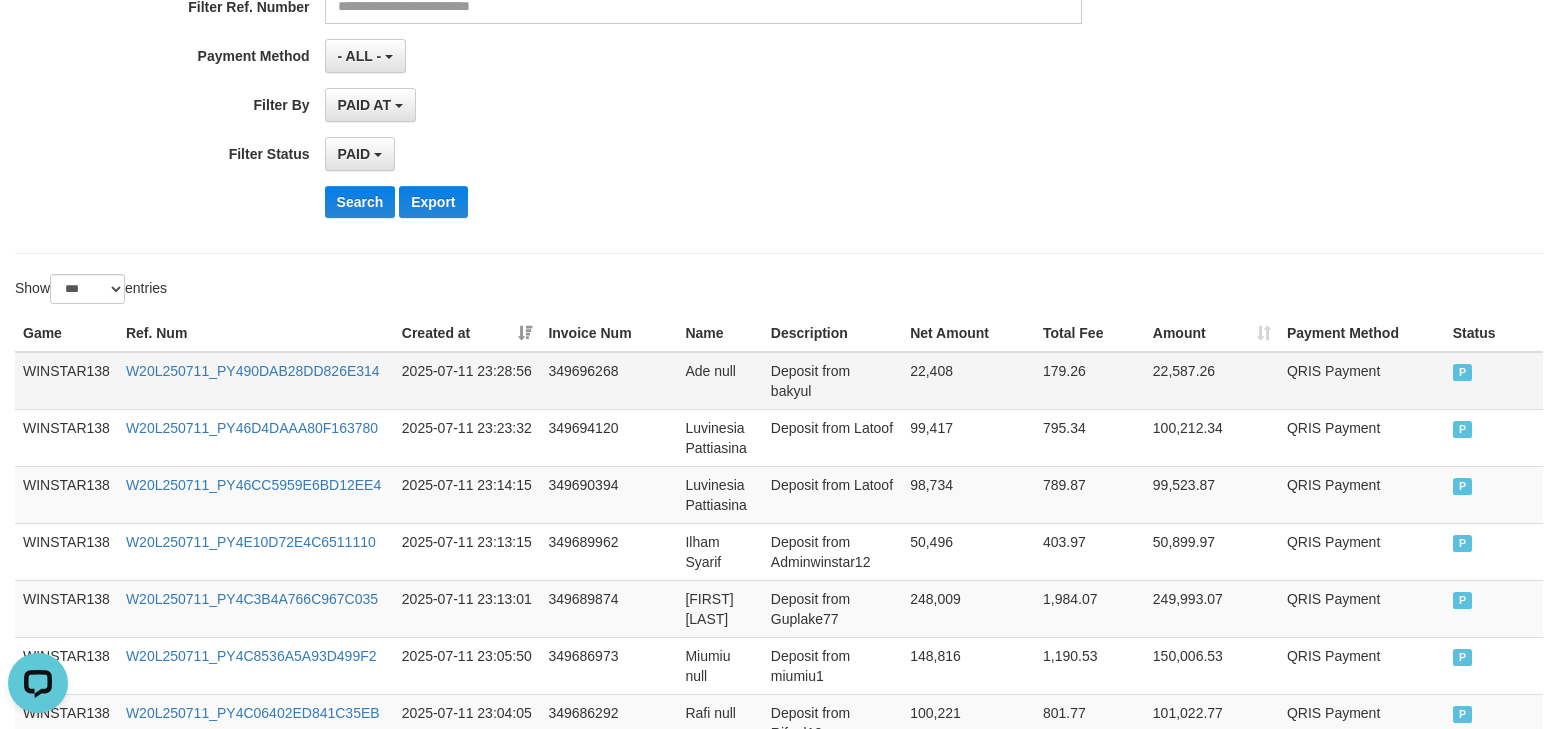 click on "WINSTAR138" at bounding box center (66, 381) 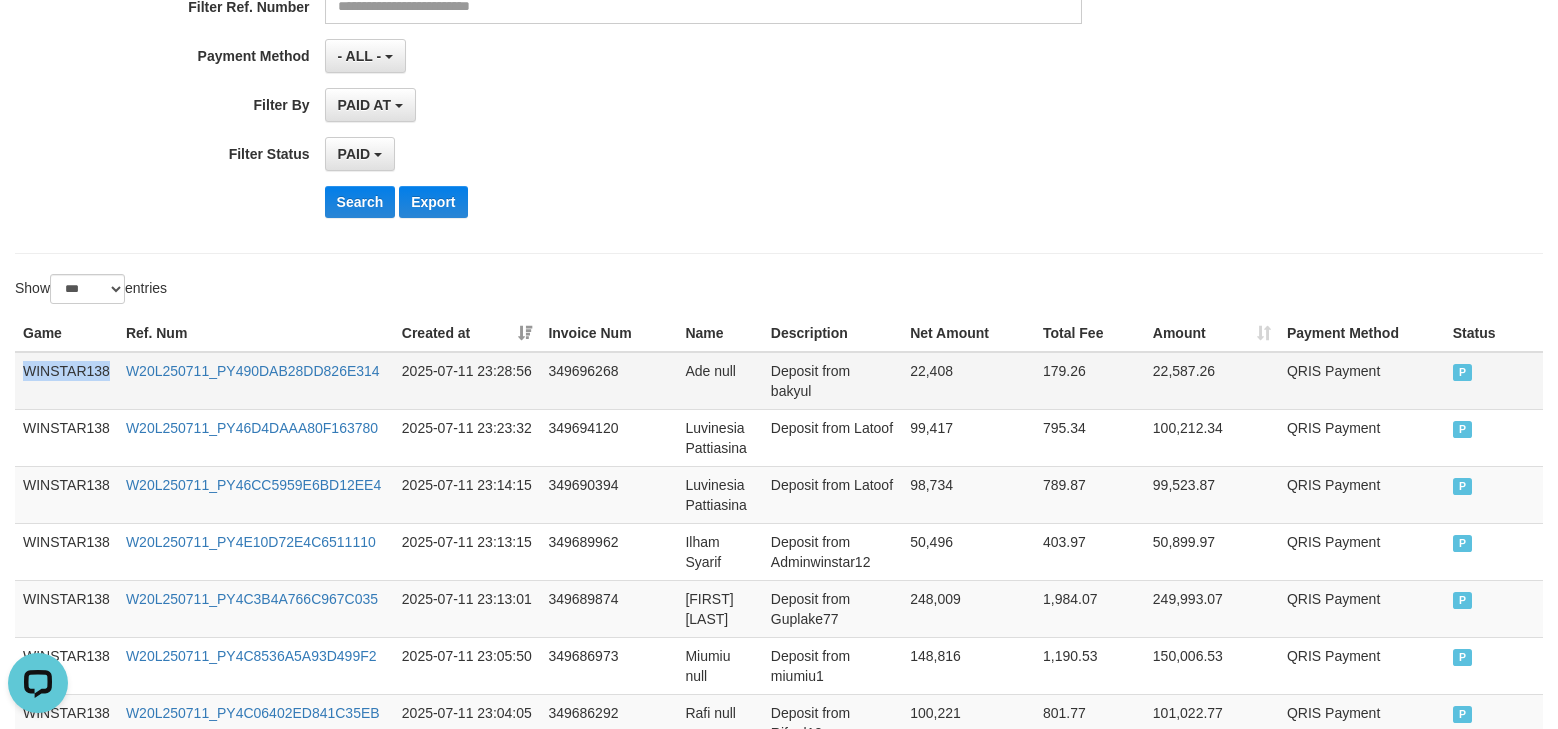 click on "WINSTAR138" at bounding box center (66, 381) 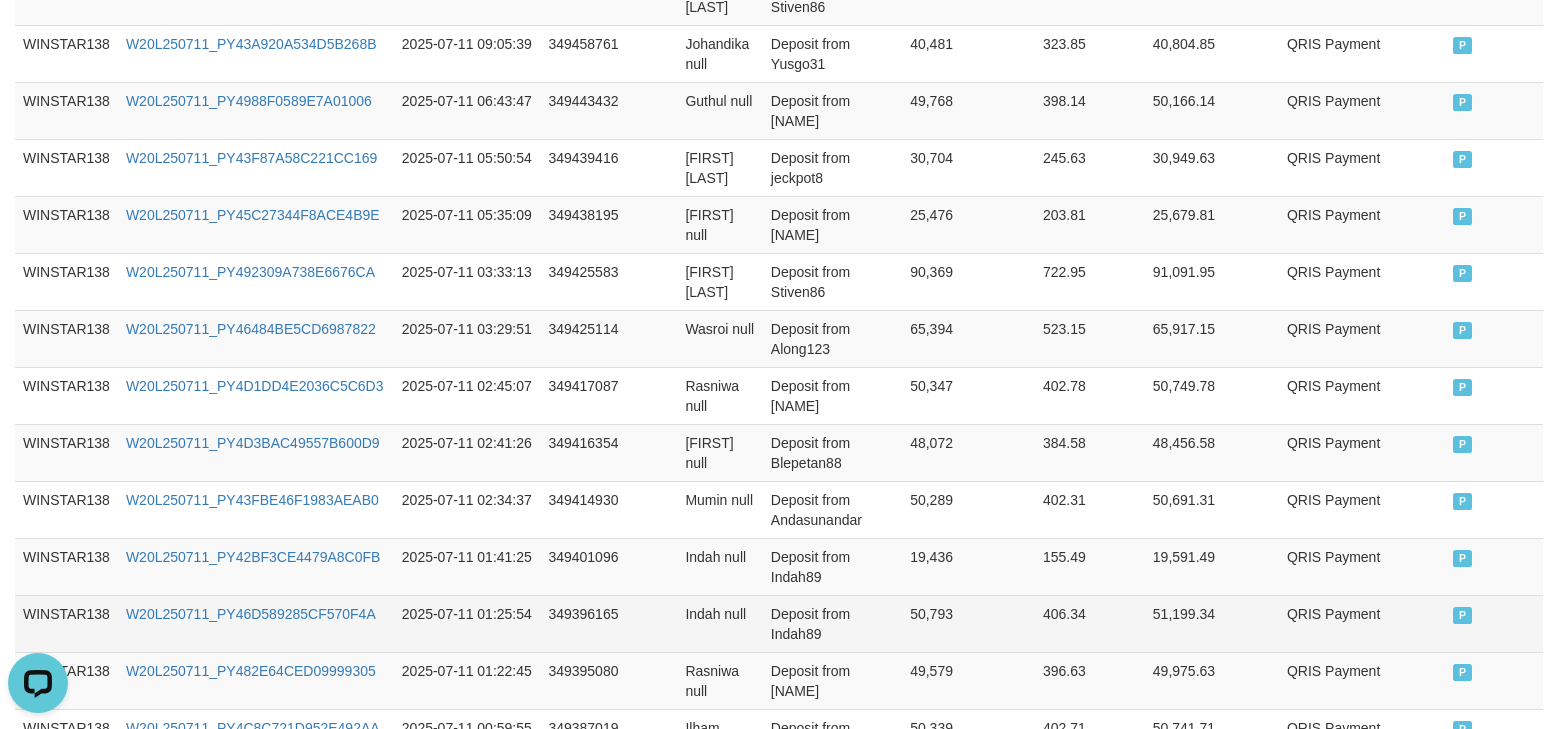 scroll, scrollTop: 5529, scrollLeft: 0, axis: vertical 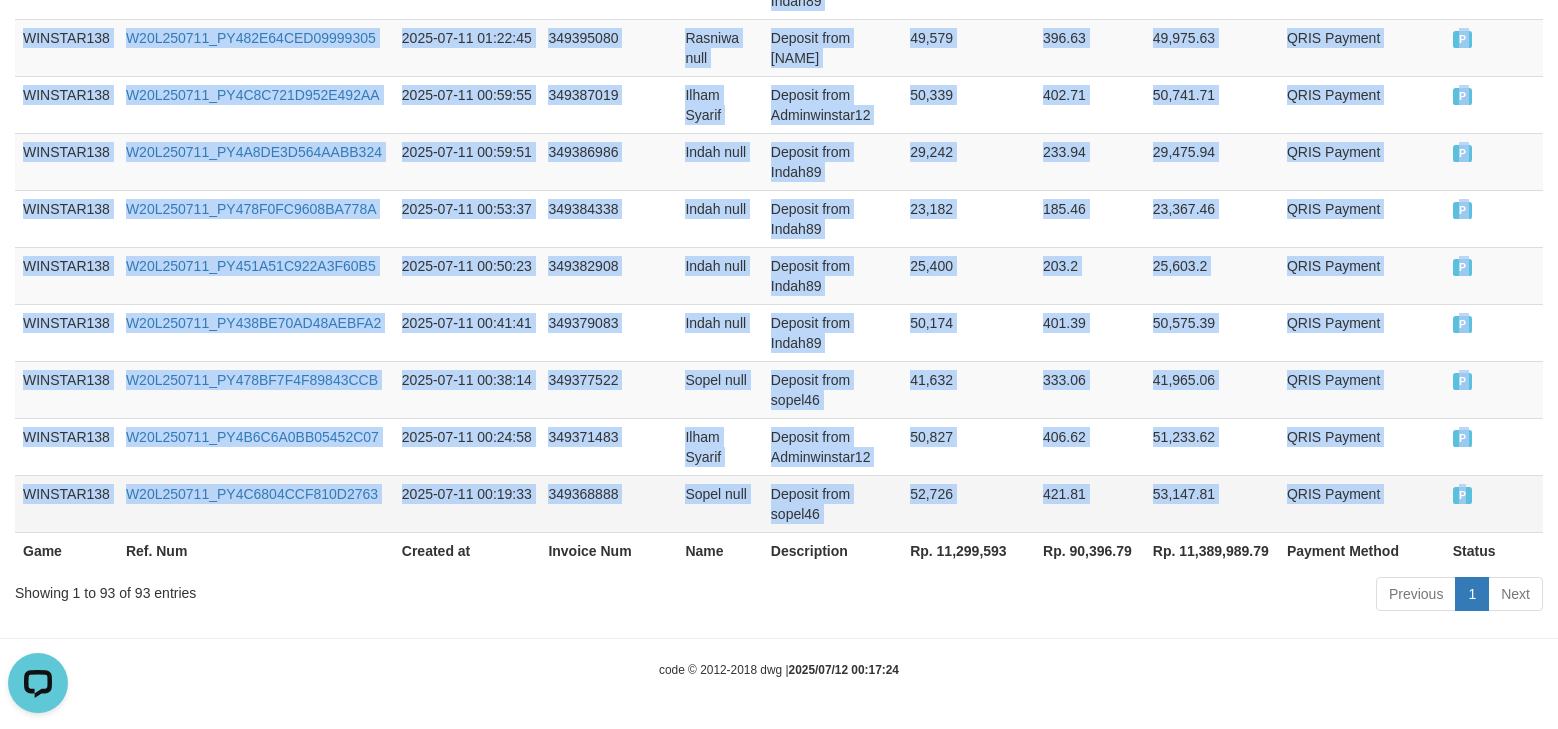 click on "P" at bounding box center [1494, 503] 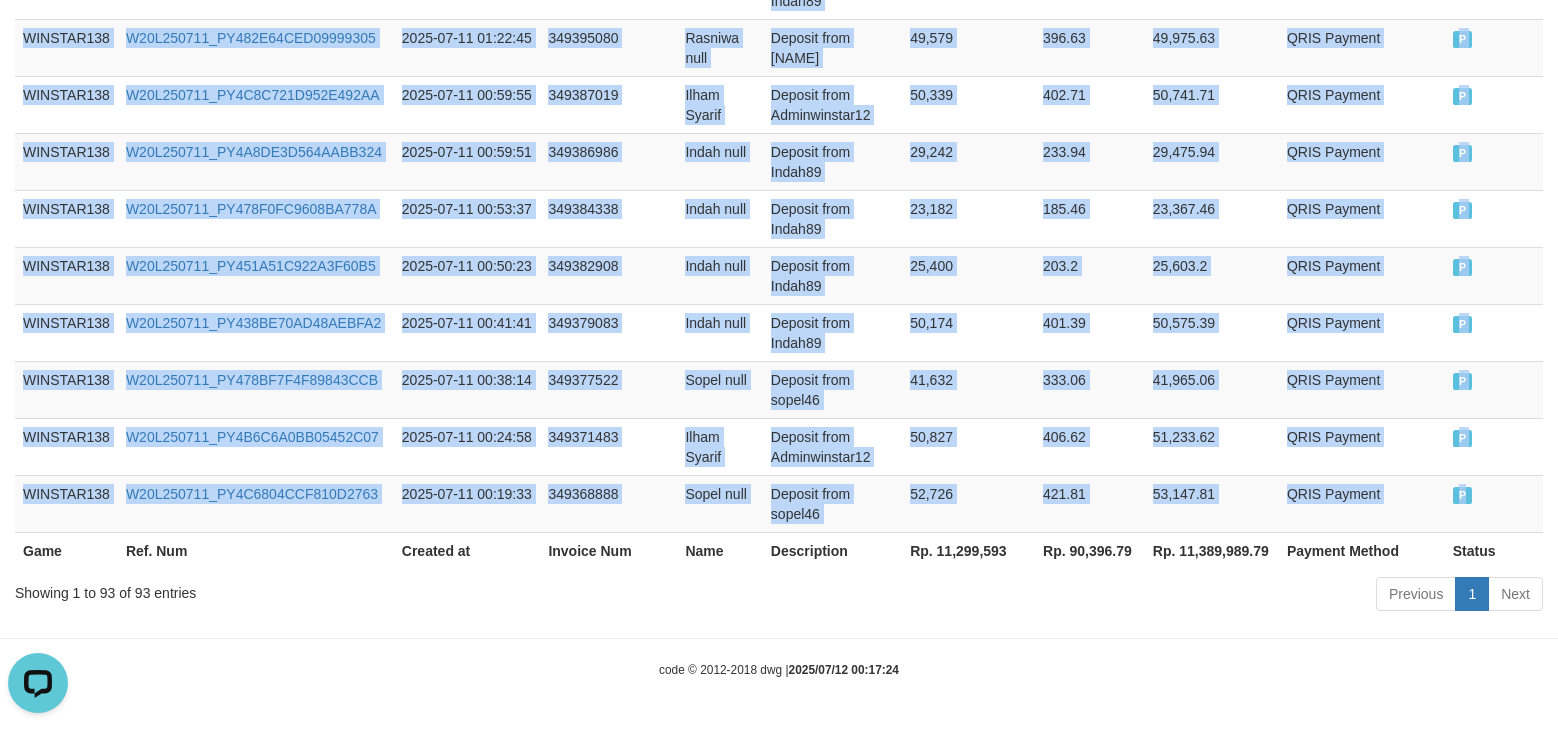 copy on "WINSTAR138 W20L250711_PY490DAB28DD826E314 2025-07-11 23:28:56 349696268 [FIRST] [LAST] null Deposit from [NAME] 22,408 179.26 22,587.26 QRIS Payment P   WINSTAR138 W20L250711_PY46D4DAAA80F163780 2025-07-11 23:23:32 349694120 [FIRST] [LAST] Deposit from [NAME] 99,417 795.34 100,212.34 QRIS Payment P   WINSTAR138 W20L250711_PY46CC5959E6BD12EE4 2025-07-11 23:14:15 349690394 [FIRST] [LAST] Deposit from [NAME] 98,734 789.87 99,523.87 QRIS Payment P   WINSTAR138 W20L250711_PY4E10D72E4C6511110 2025-07-11 23:13:15 349689962 [FIRST] [LAST] Deposit from [NAME] 50,496 403.97 50,899.97 QRIS Payment P   WINSTAR138 W20L250711_PY4C3B4A766C967C035 2025-07-11 23:13:01 349689874 [FIRST] [LAST] Deposit from [NAME] 248,009 1,984.07 249,993.07 QRIS Payment P   WINSTAR138 W20L250711_PY4C8536A5A93D499F2 2025-07-11 23:05:50 349686973 [FIRST] null Deposit from [NAME] 148,816 1,190.53 150,006.53 QRIS Payment P   WINSTAR138 W20L250711_PY4C06402ED841C35EB 2025-07-11 23:04:05 349686292 [FIRST] null Deposit from [NAME] 100,221 8..." 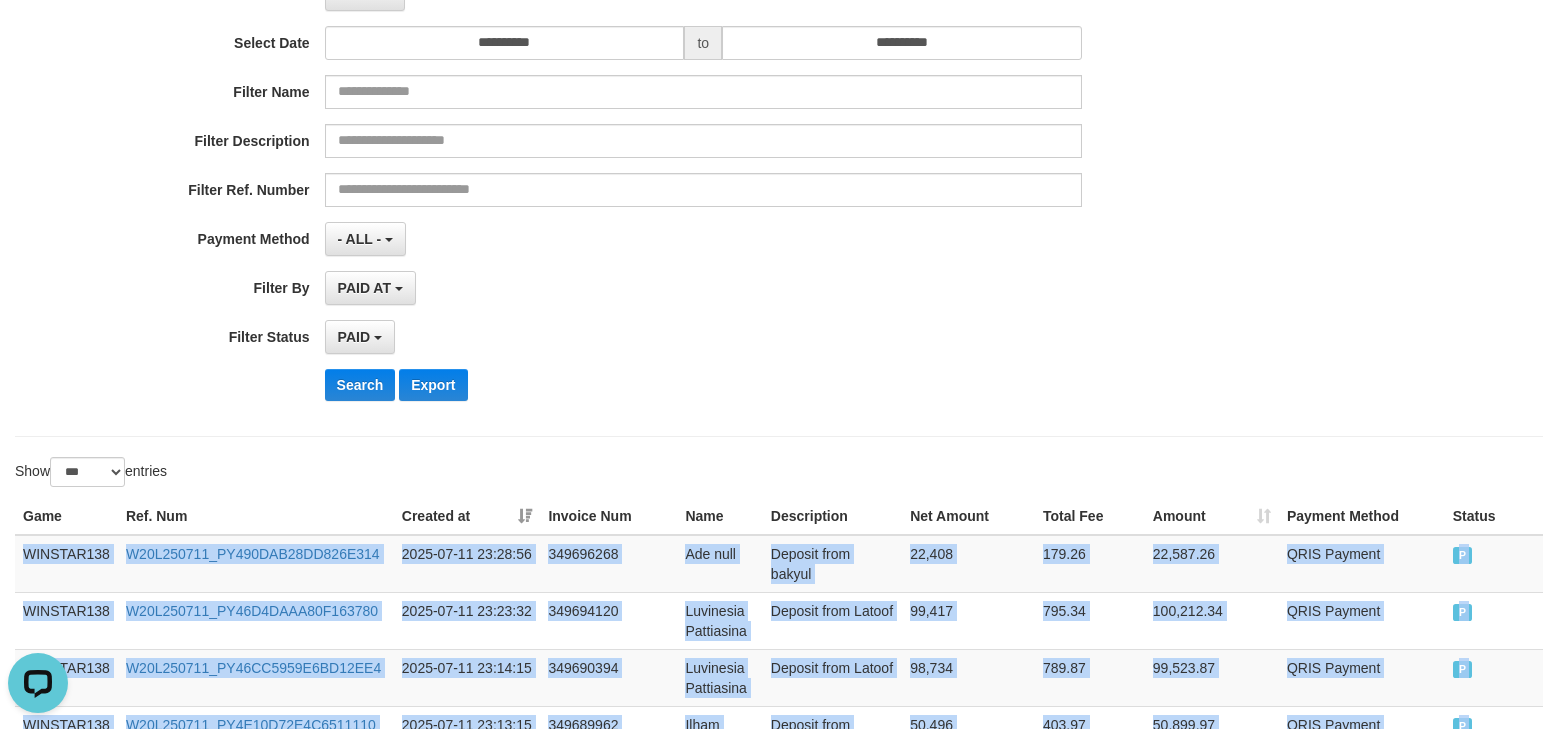 scroll, scrollTop: 0, scrollLeft: 0, axis: both 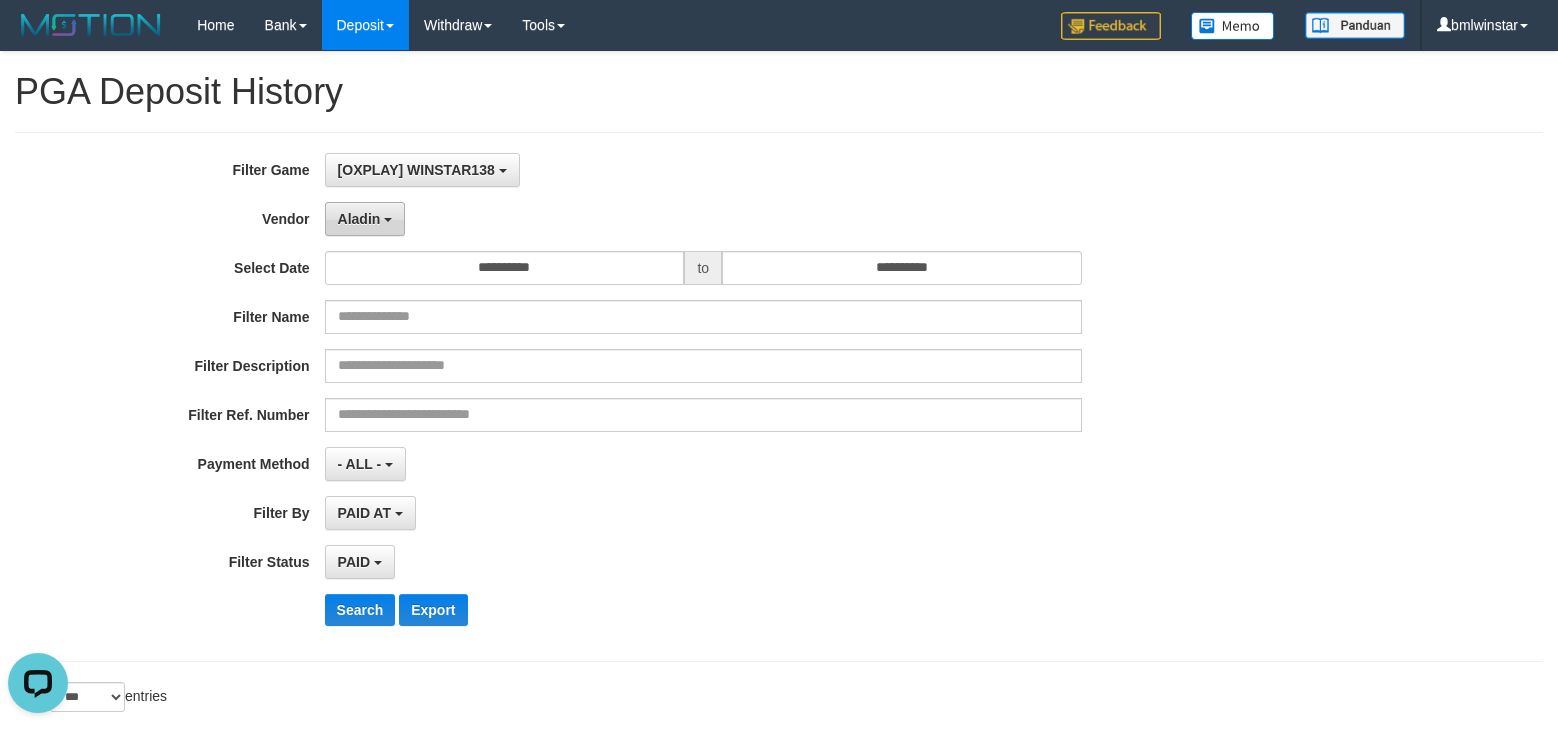 click on "Aladin" at bounding box center (359, 219) 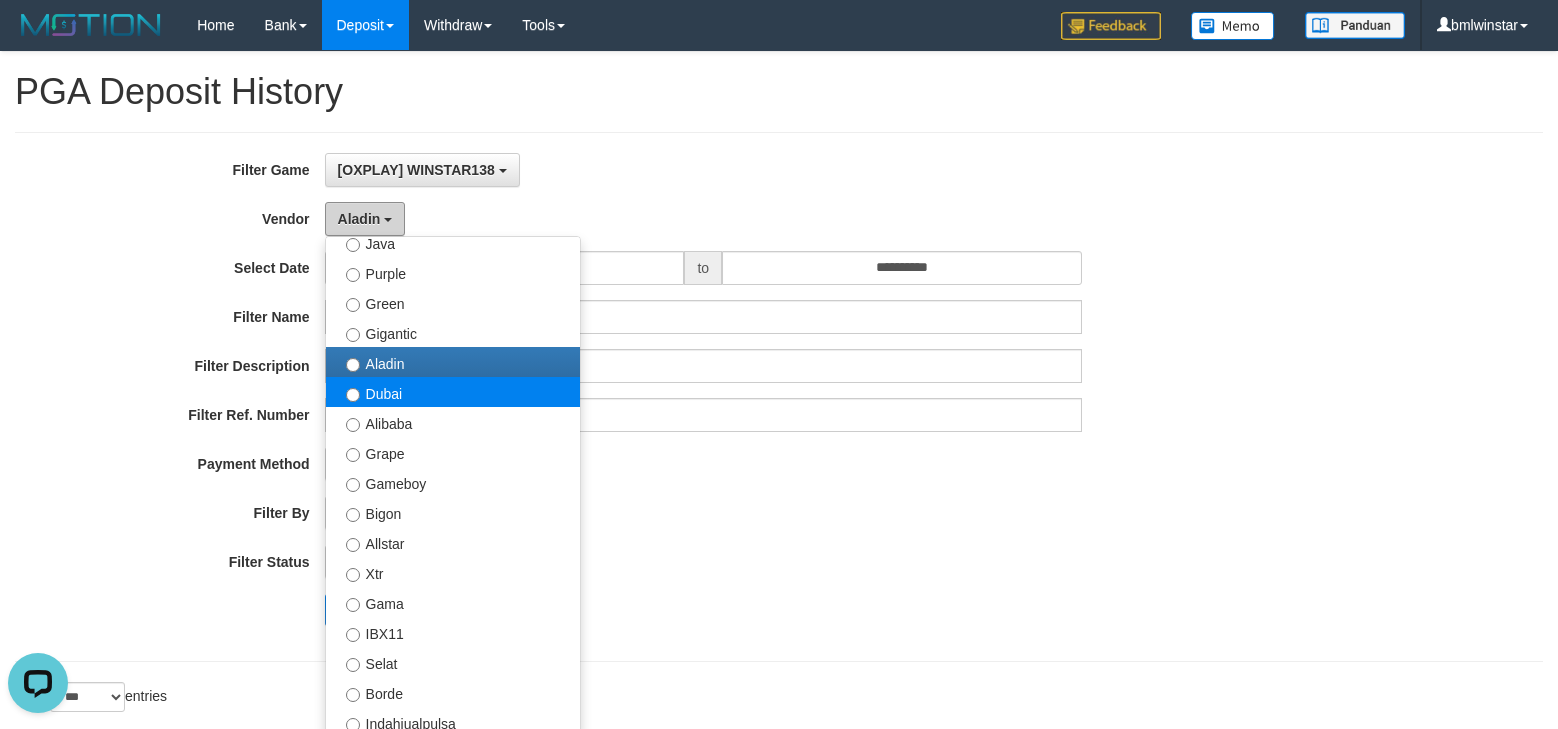 scroll, scrollTop: 256, scrollLeft: 0, axis: vertical 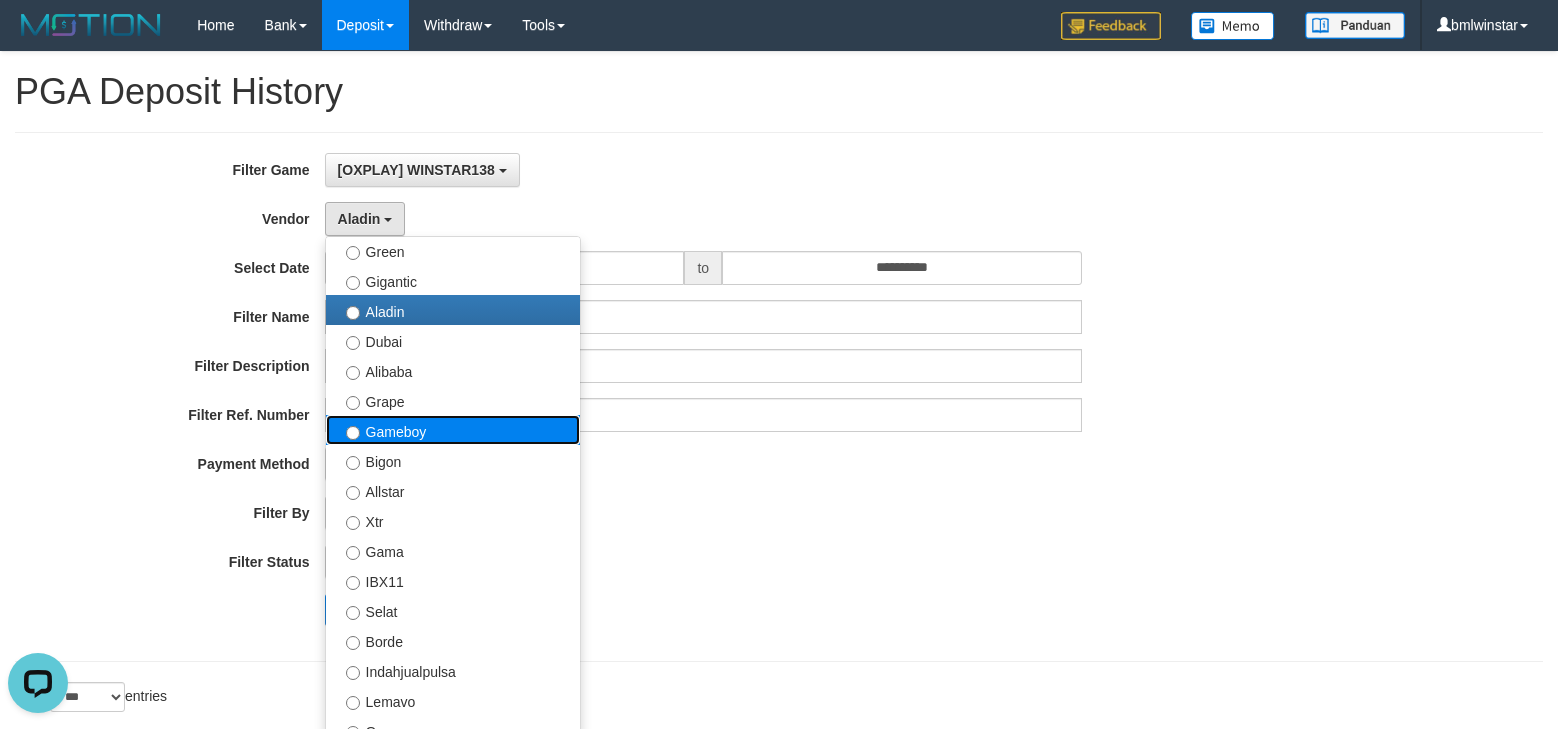 click on "Gameboy" at bounding box center (453, 430) 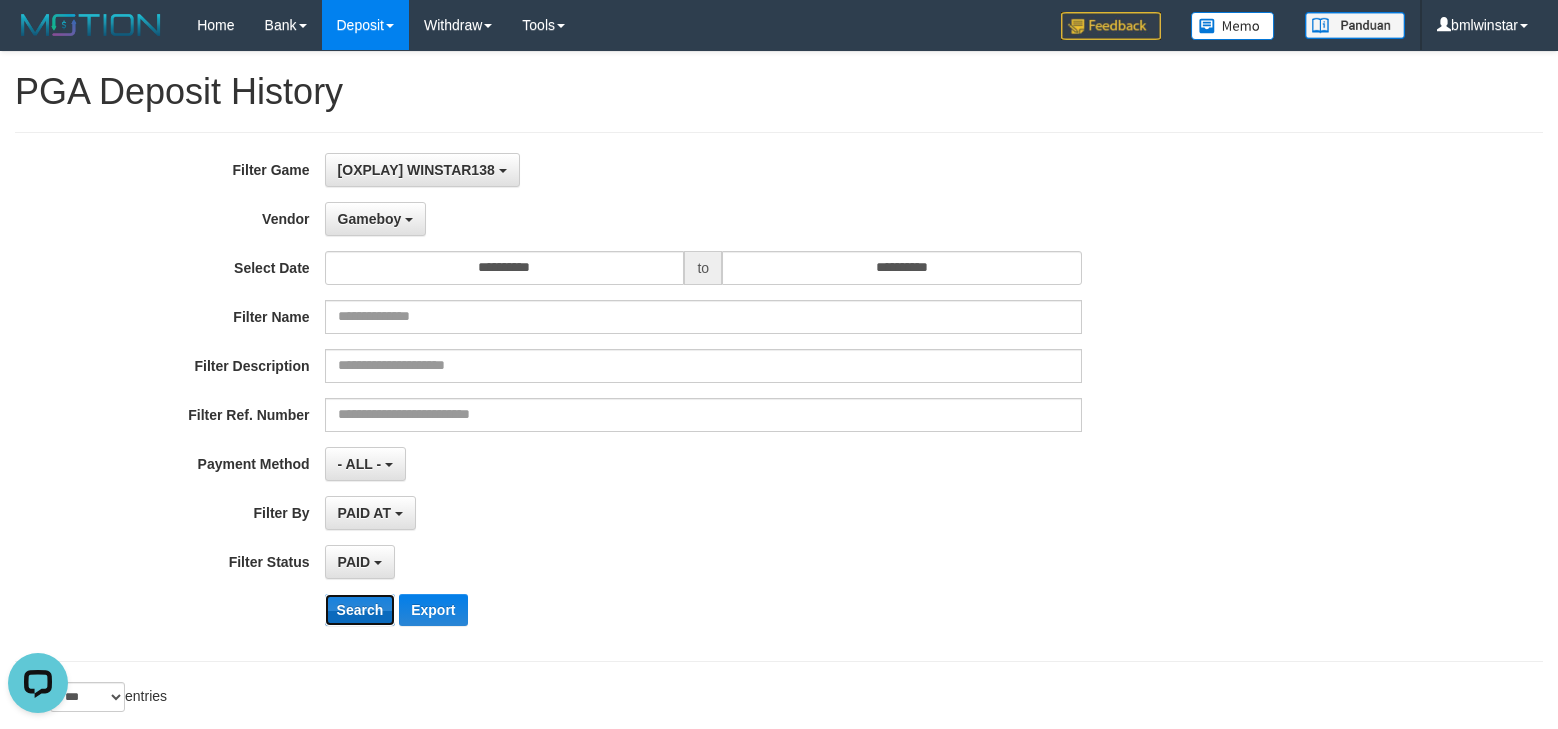 click on "Search" at bounding box center (360, 610) 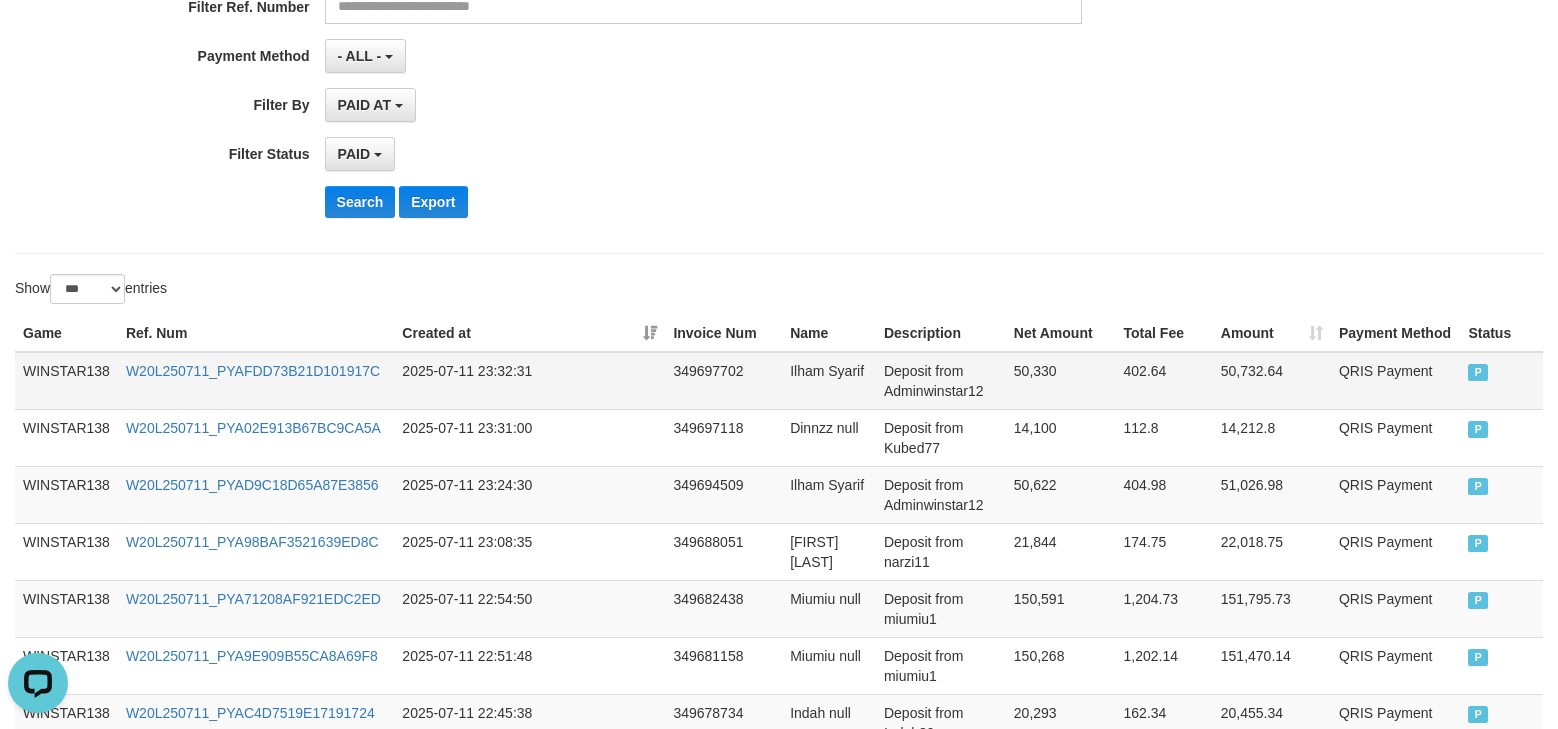 click on "WINSTAR138" at bounding box center (66, 381) 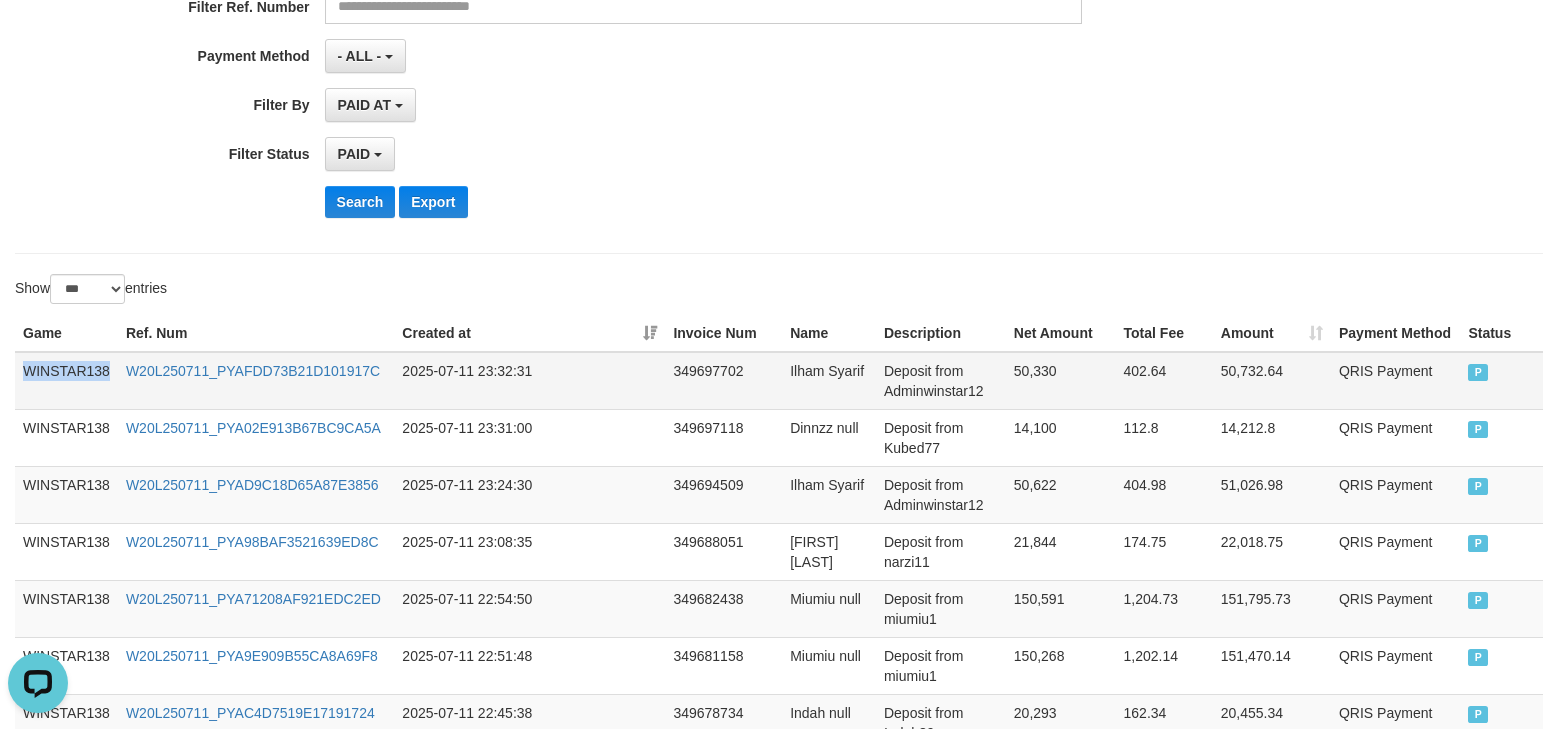 click on "WINSTAR138" at bounding box center (66, 381) 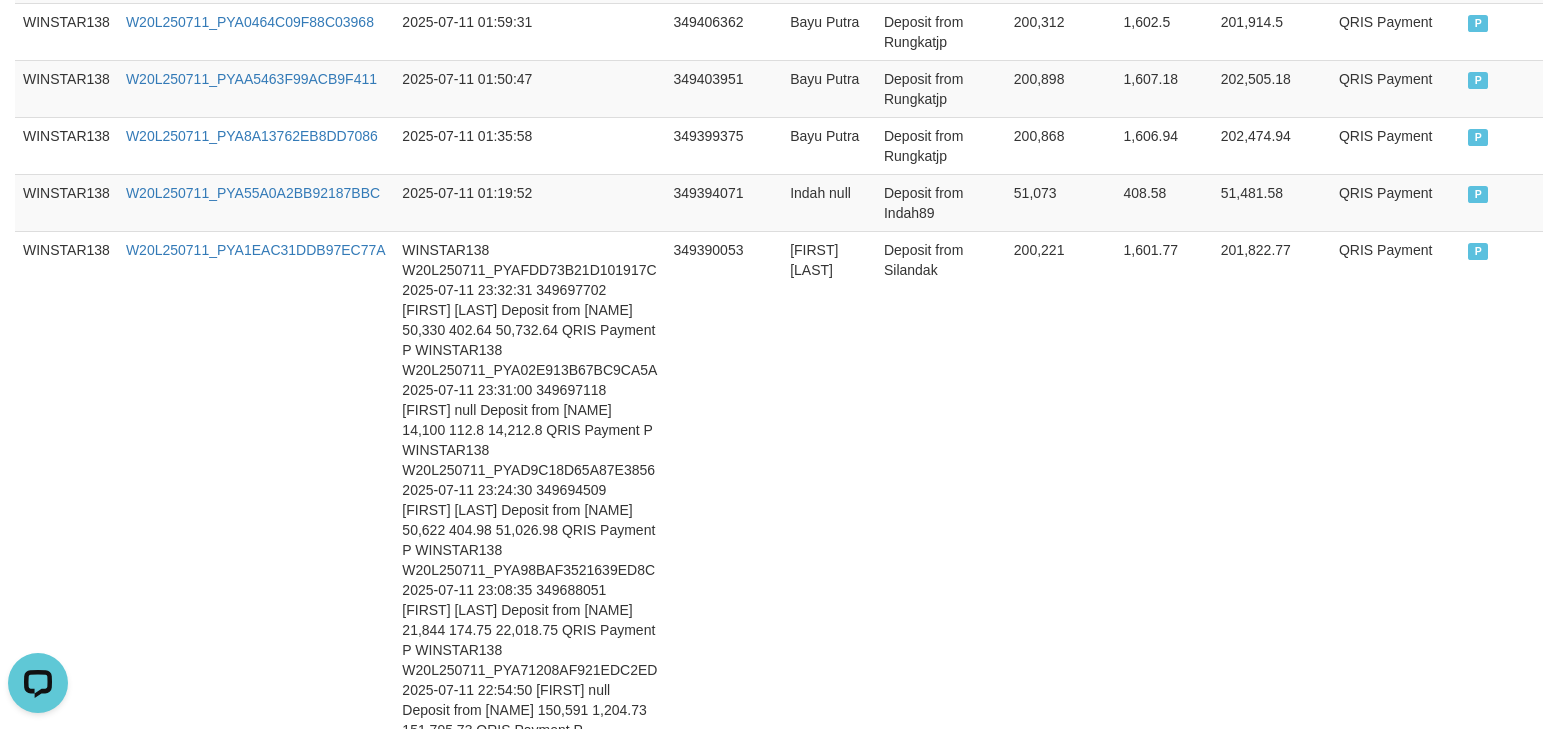 scroll, scrollTop: 5244, scrollLeft: 0, axis: vertical 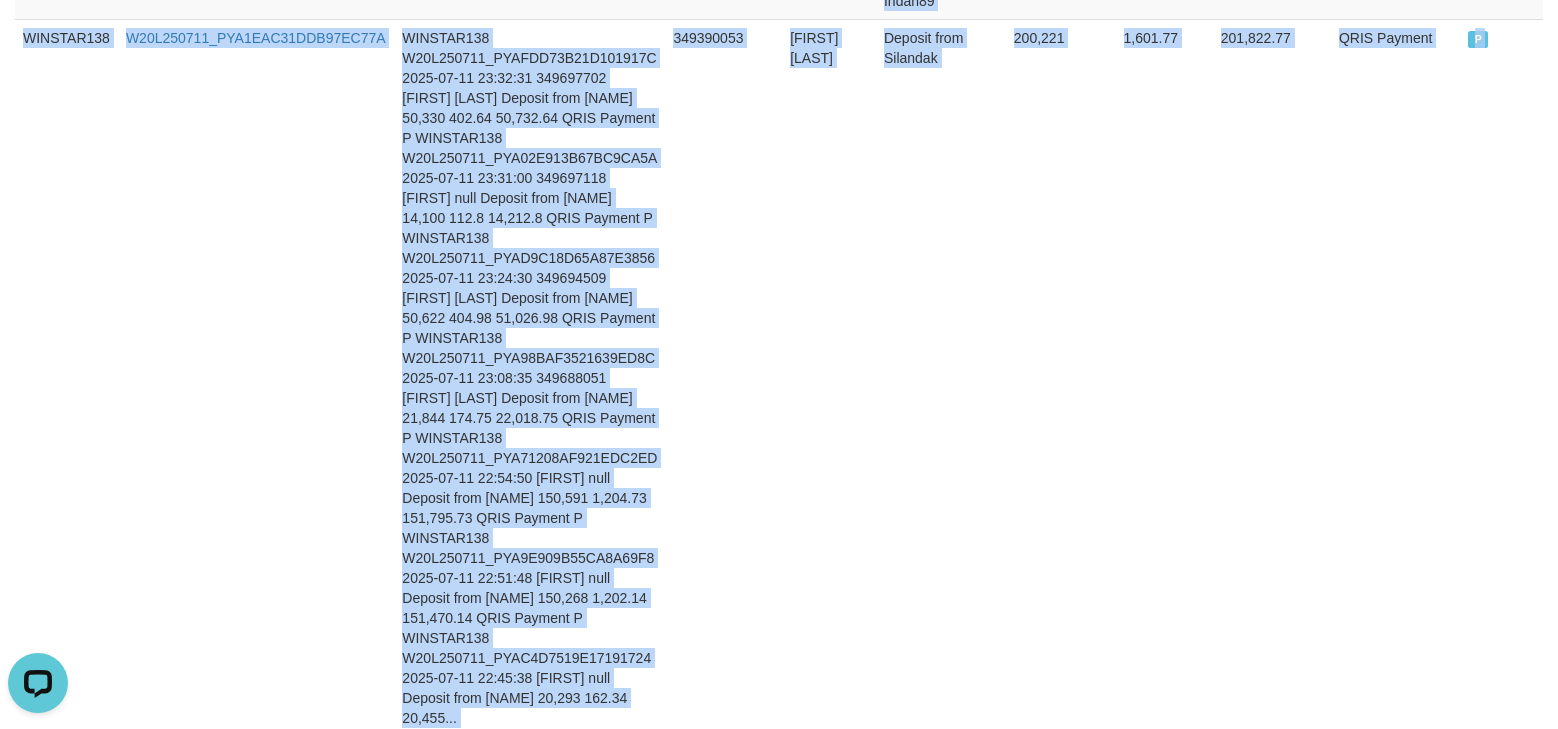 click on "P" at bounding box center [1501, 1163] 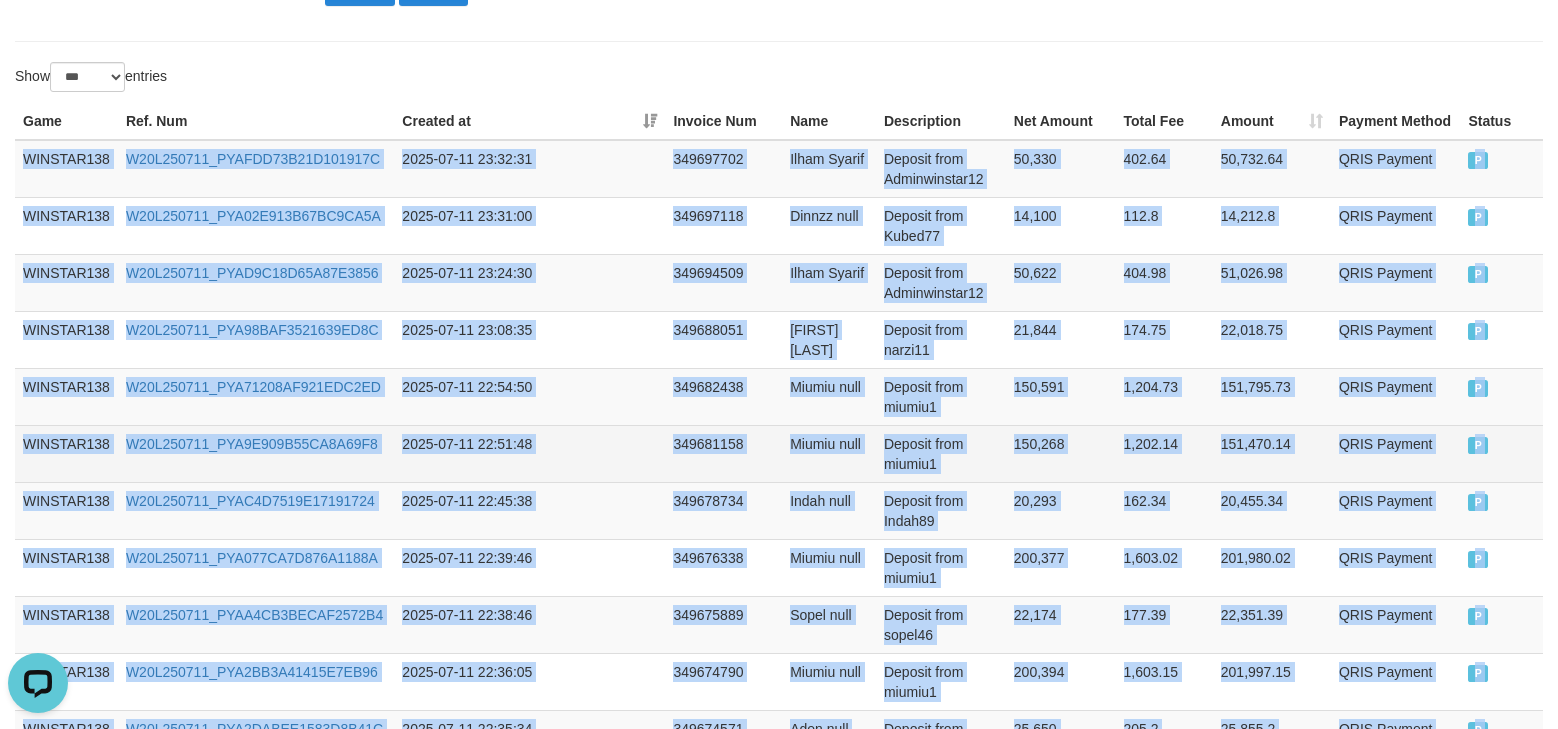 scroll, scrollTop: 0, scrollLeft: 0, axis: both 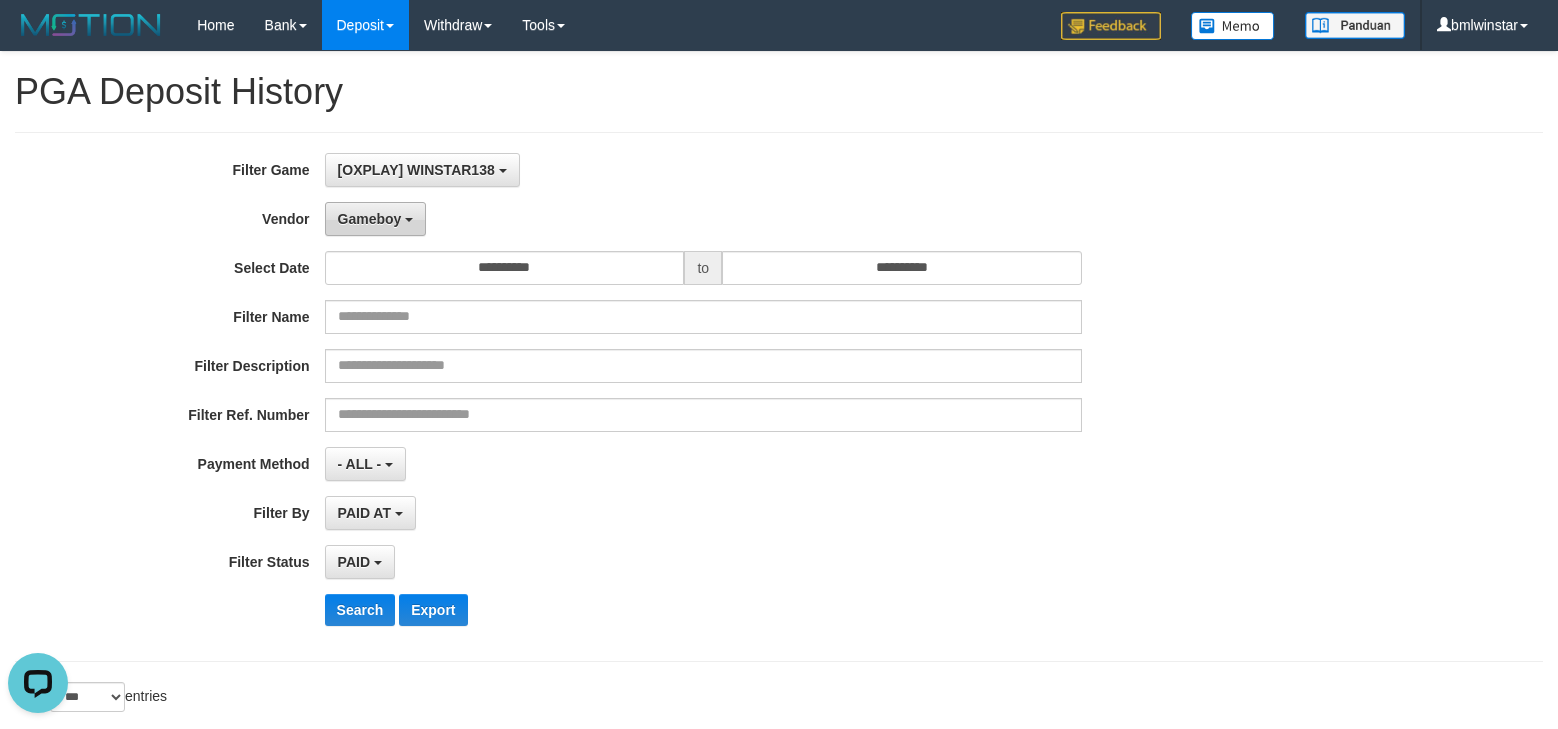 click on "Gameboy" at bounding box center (370, 219) 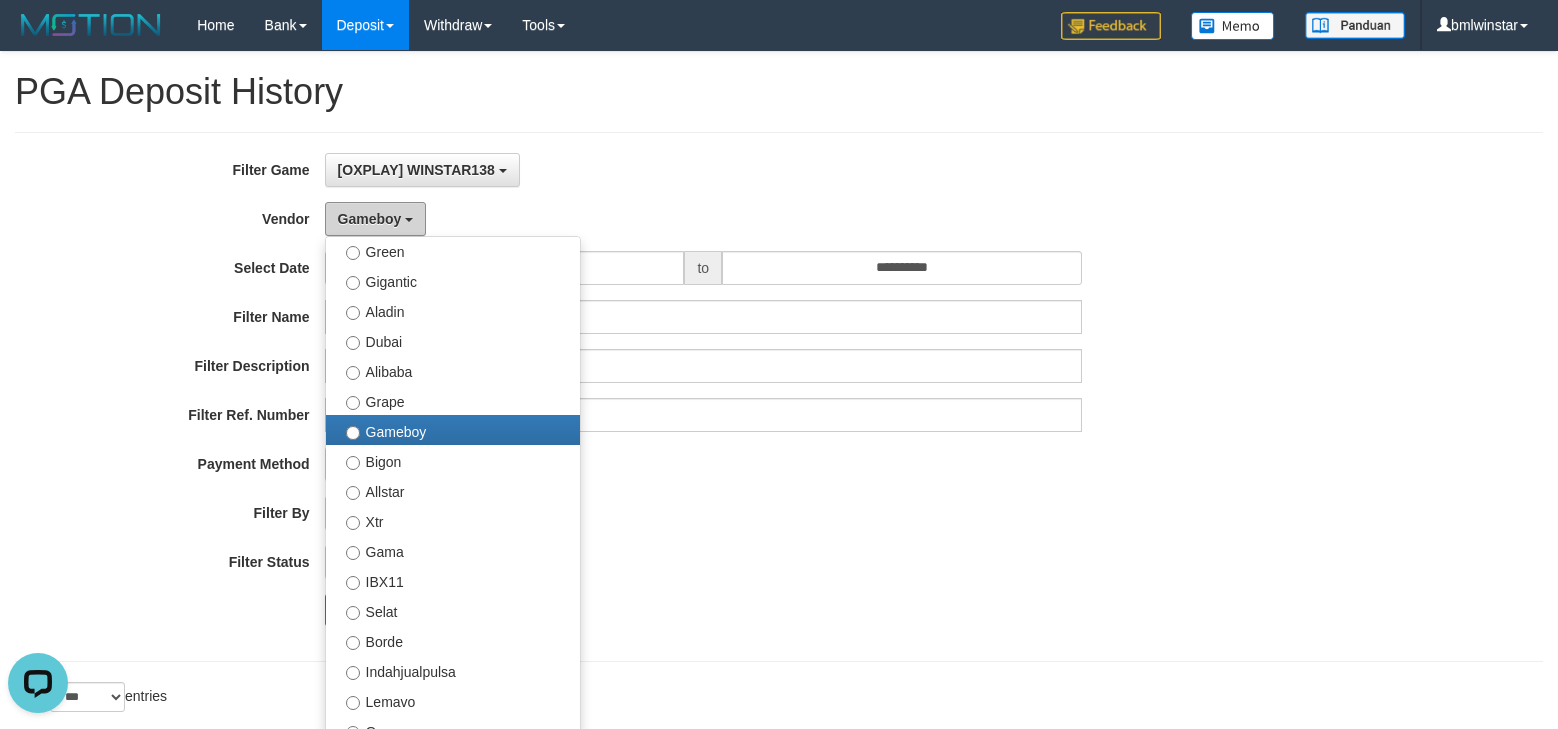 scroll, scrollTop: 686, scrollLeft: 0, axis: vertical 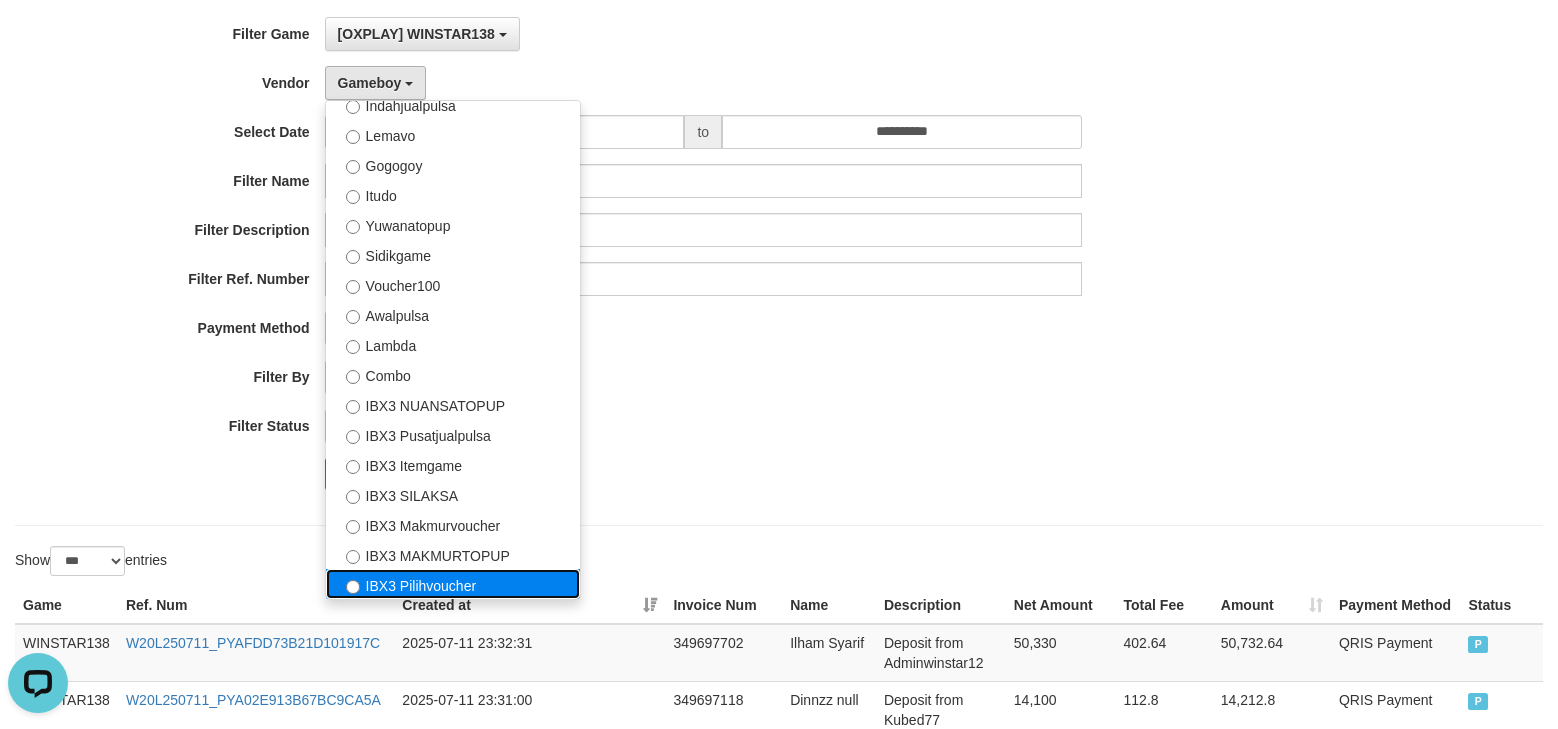 click on "IBX3 Pilihvoucher" at bounding box center [453, 584] 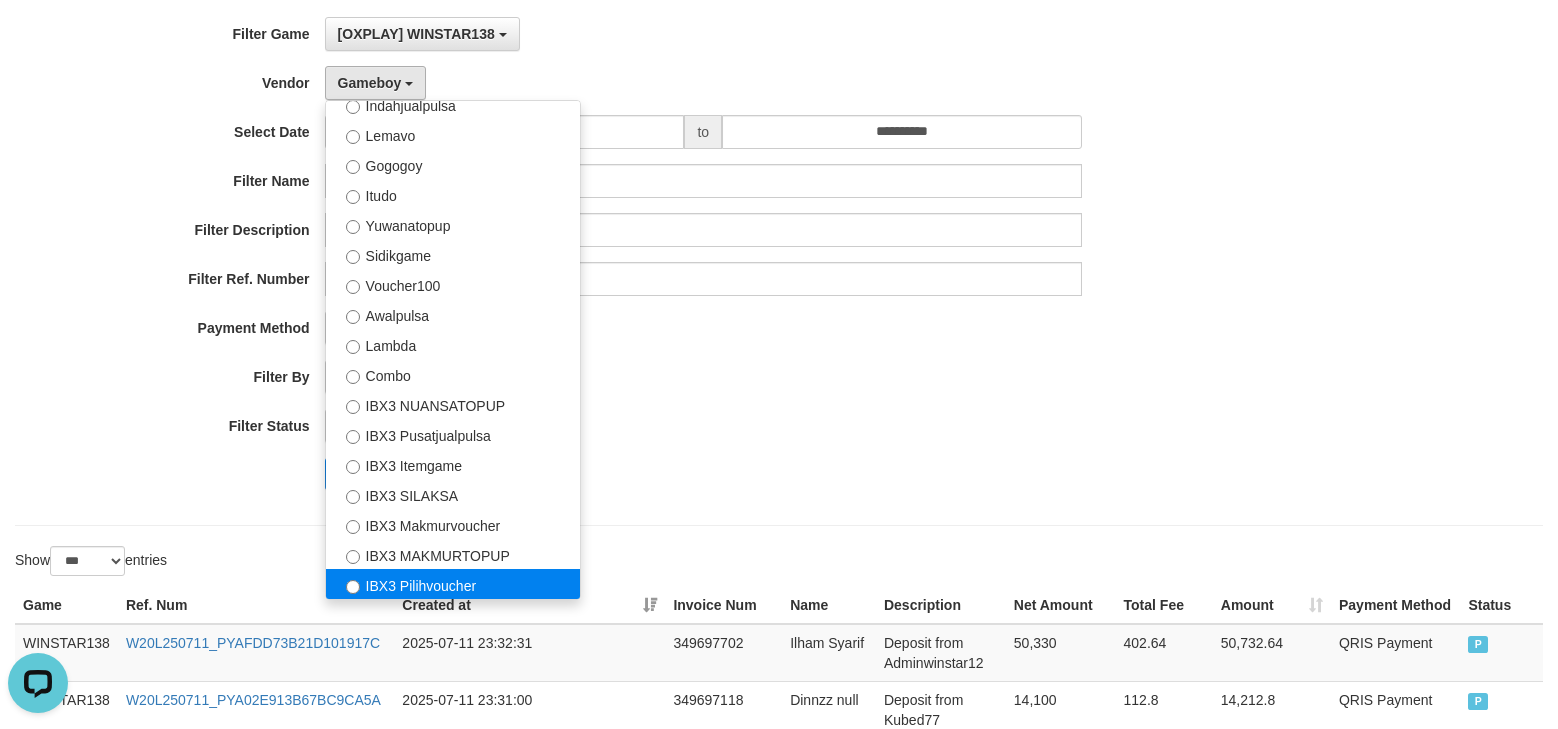 select on "**********" 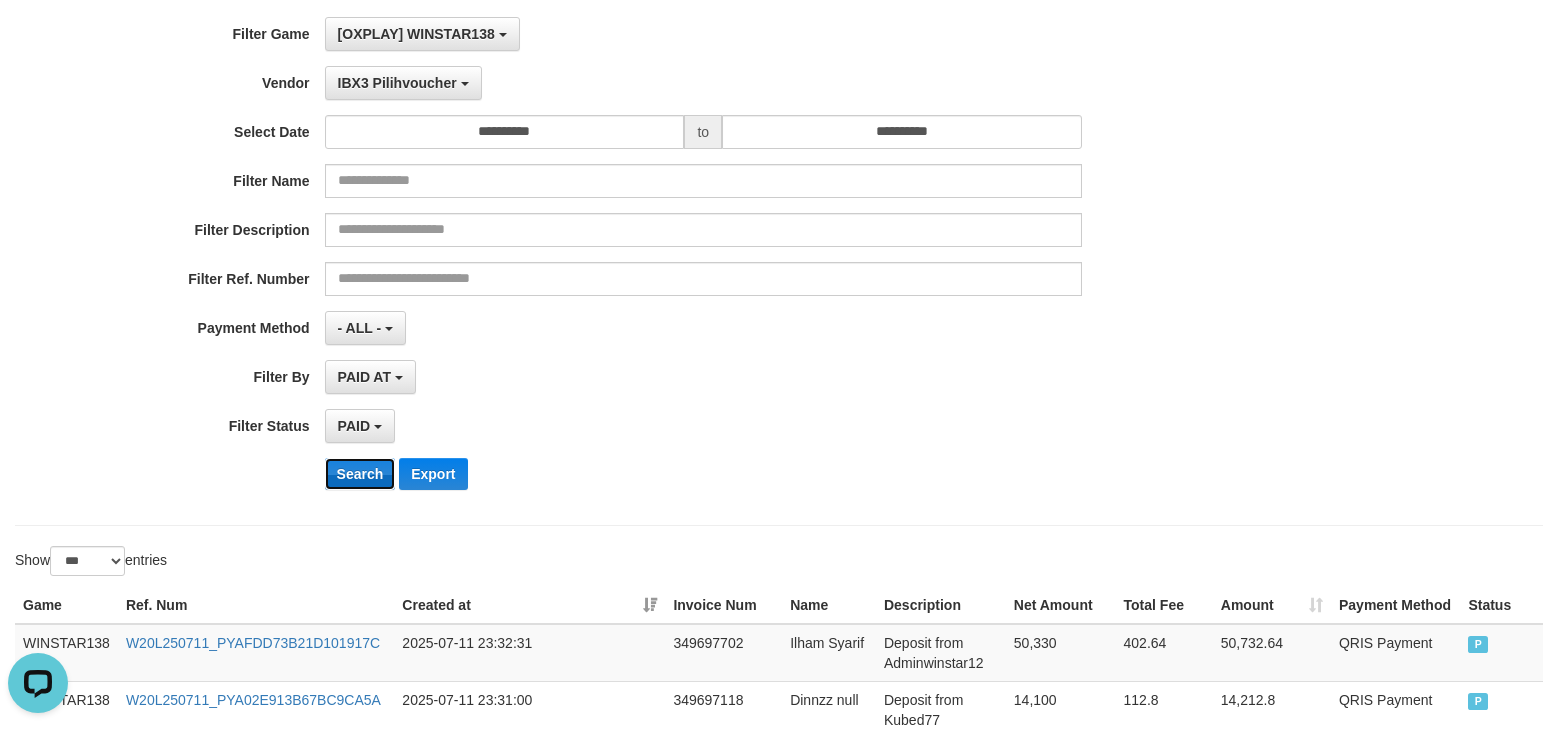 click on "Search" at bounding box center [360, 474] 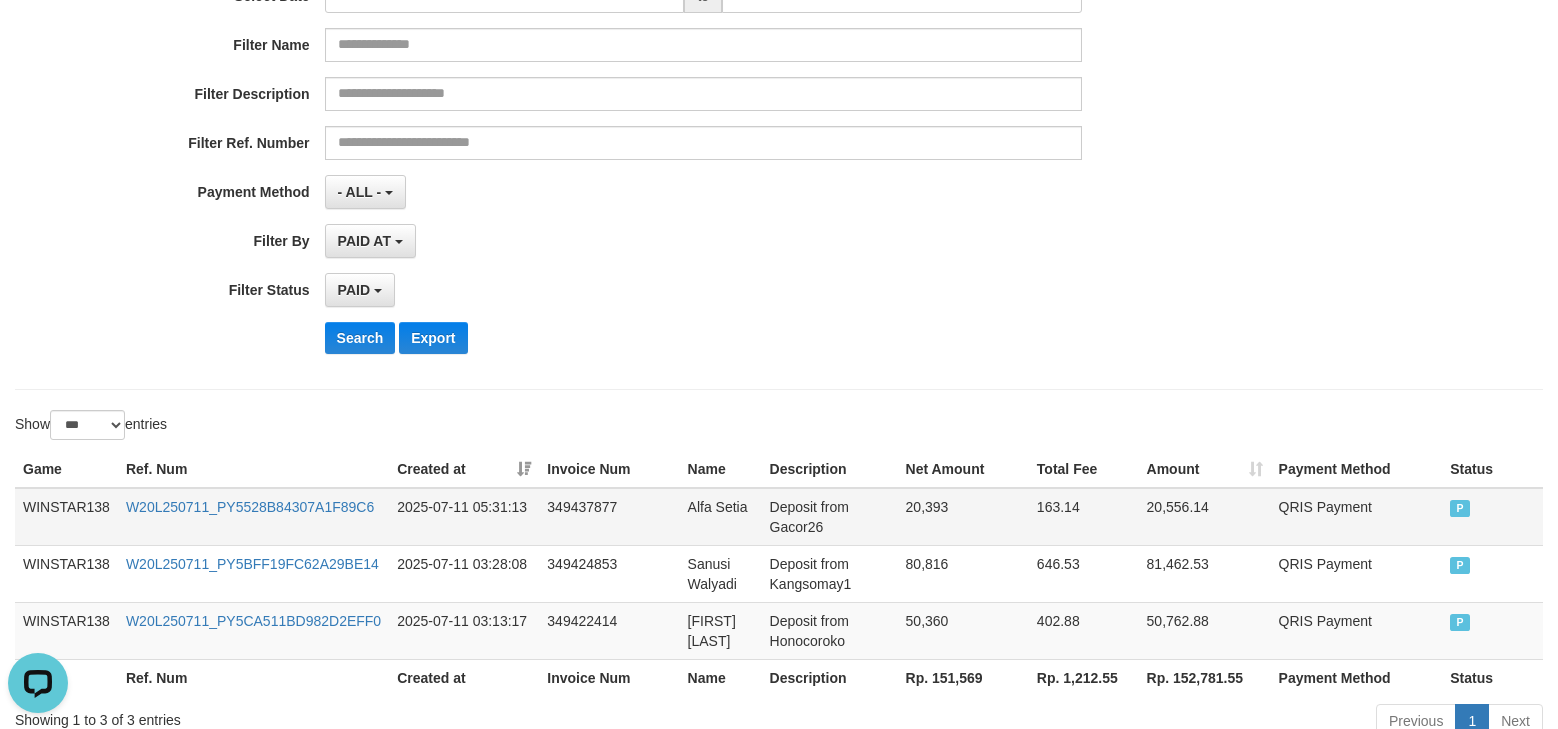 click on "WINSTAR138" at bounding box center (66, 517) 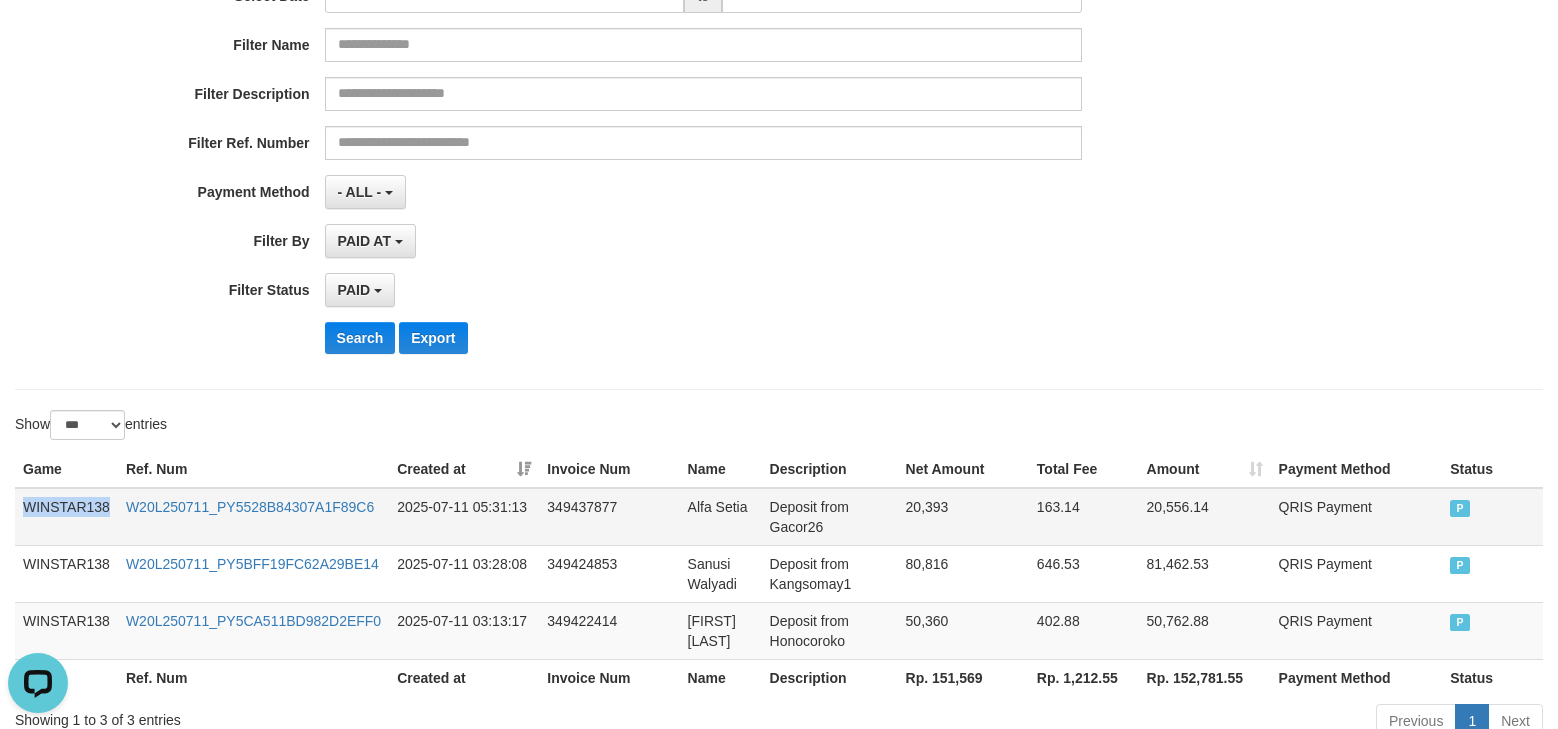 click on "WINSTAR138" at bounding box center [66, 517] 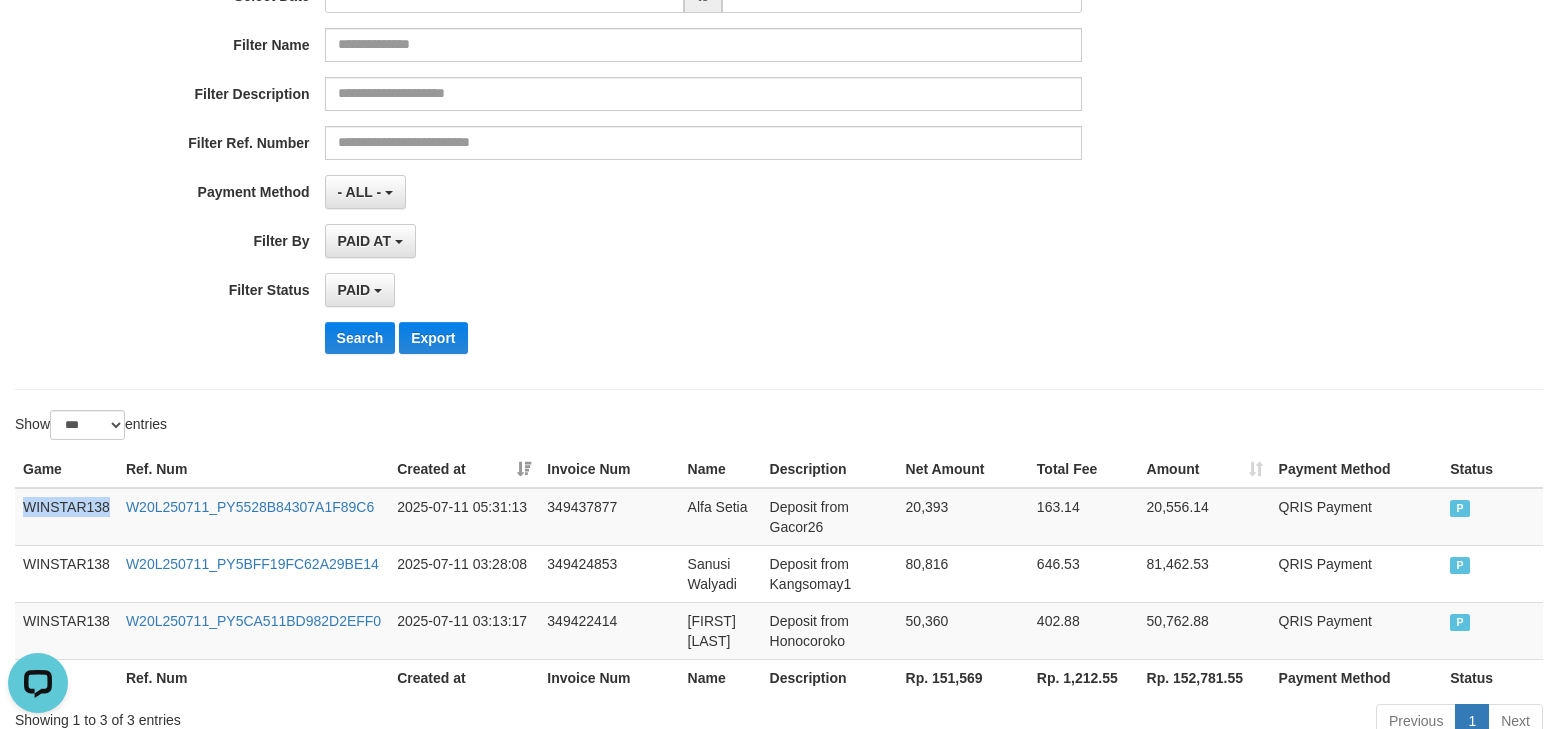 scroll, scrollTop: 399, scrollLeft: 0, axis: vertical 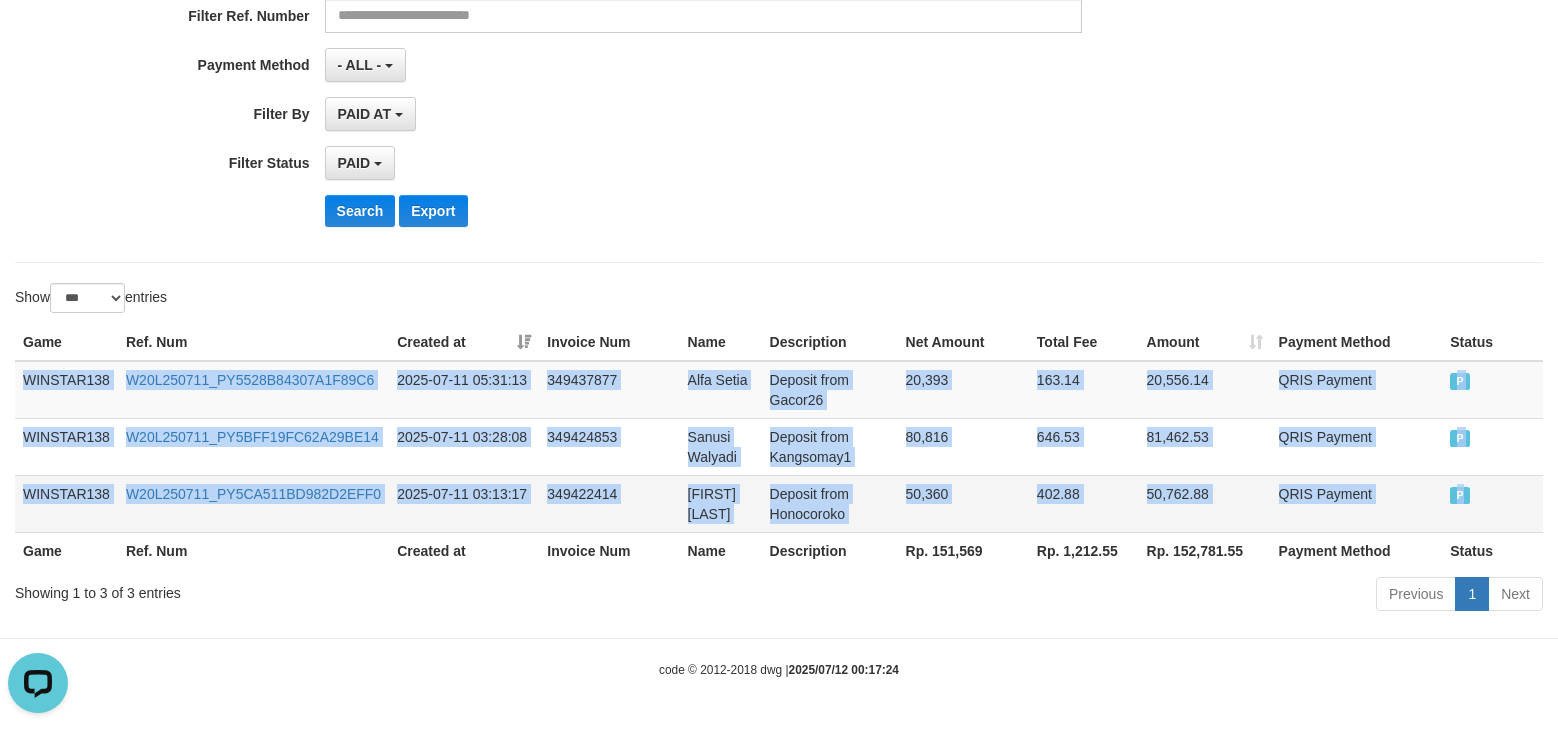 click on "P" at bounding box center (1492, 503) 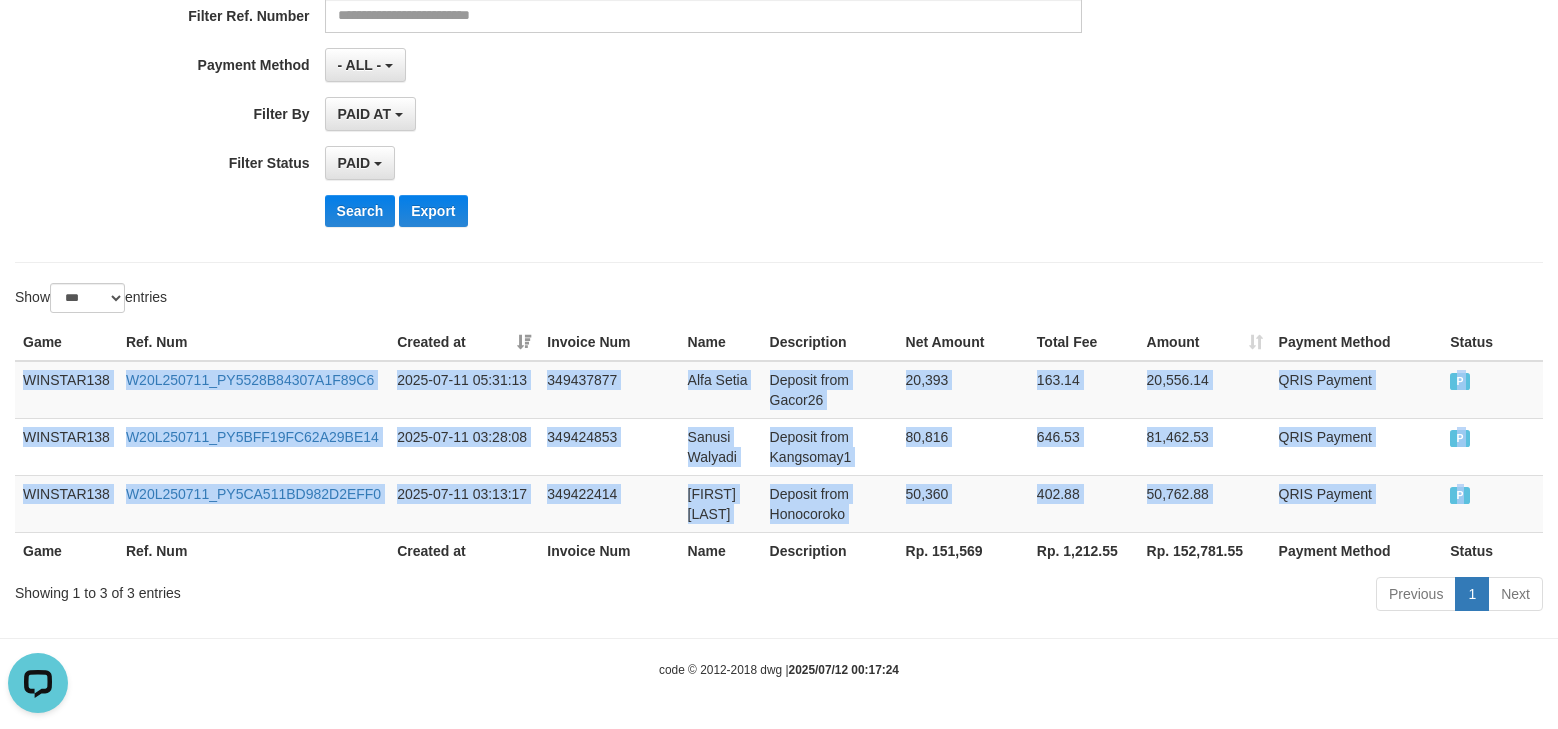 copy on "WINSTAR138 W20L250711_PY5528B84307A1F89C6 2025-07-11 05:31:13 349437877 [FIRST] [LAST] Deposit from [NAME] 20,393 163.14 20,556.14 QRIS Payment P   WINSTAR138 W20L250711_PY5BFF19FC62A29BE14 2025-07-11 03:28:08 349424853 [FIRST] [LAST] Deposit from [NAME] 80,816 646.53 81,462.53 QRIS Payment P   WINSTAR138 W20L250711_PY5CA511BD982D2EFF0 2025-07-11 03:13:17 349422414 [FIRST] [LAST] Deposit from [NAME] 50,360 402.88 50,762.88 QRIS Payment P" 